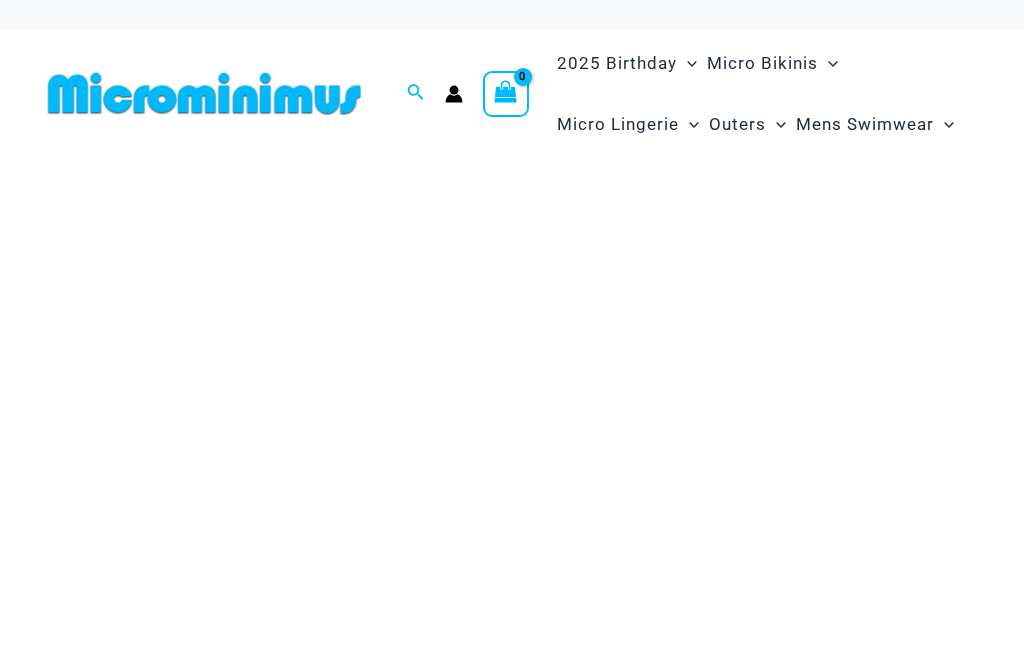 scroll, scrollTop: 0, scrollLeft: 0, axis: both 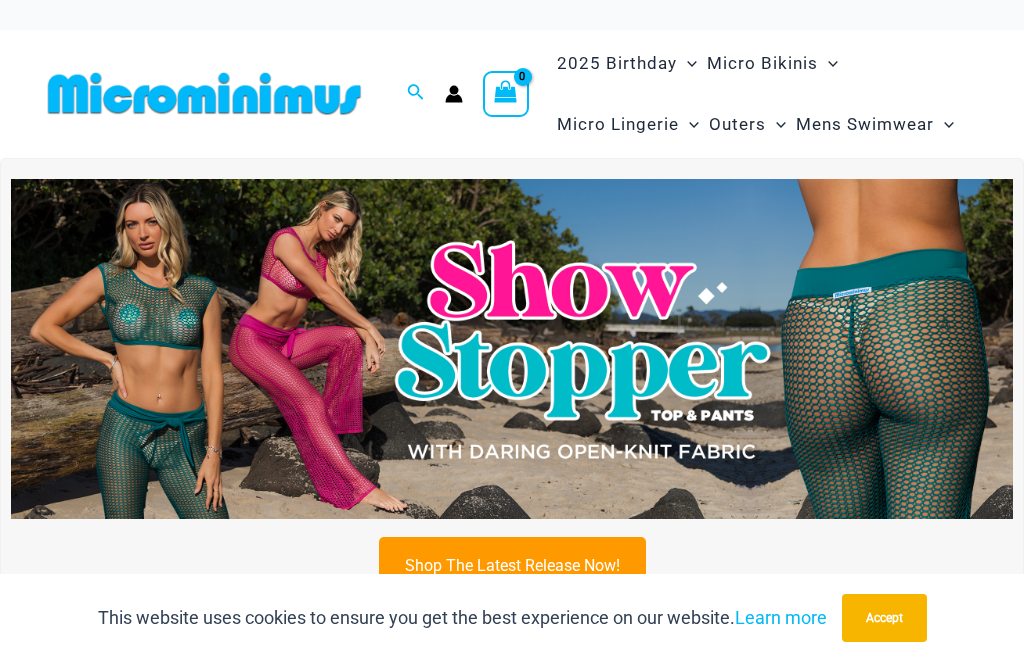 click on "Accept" at bounding box center (884, 618) 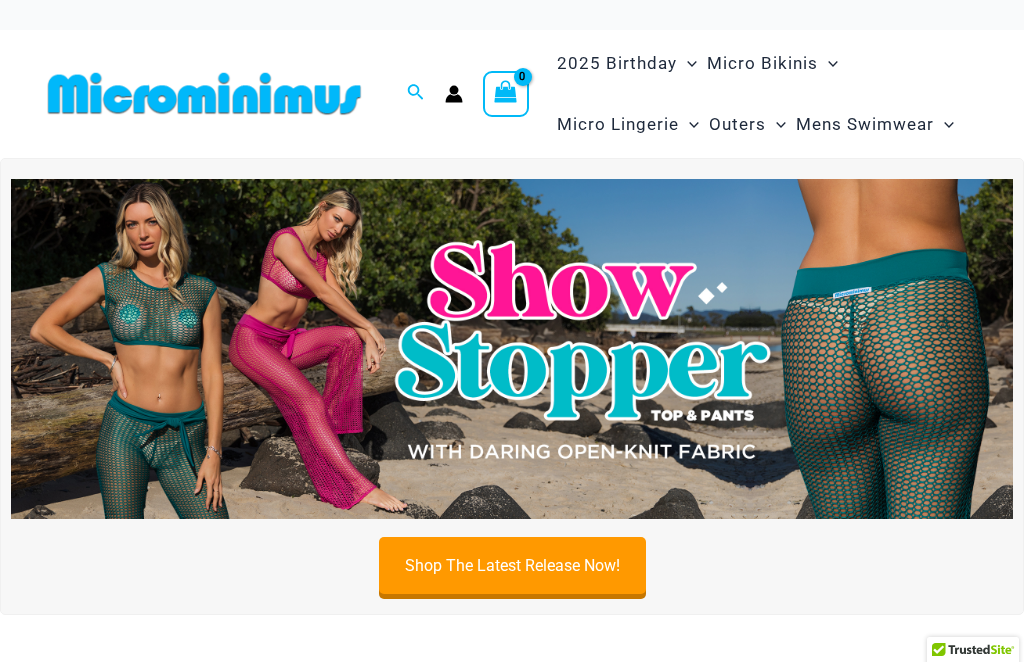 click at bounding box center [512, 349] 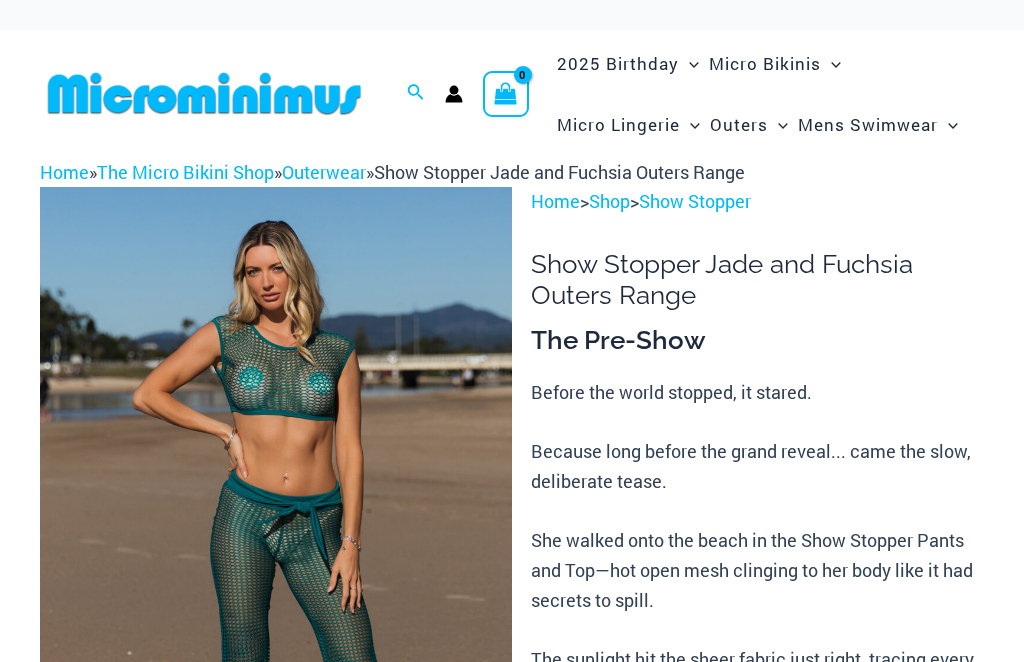 scroll, scrollTop: 0, scrollLeft: 0, axis: both 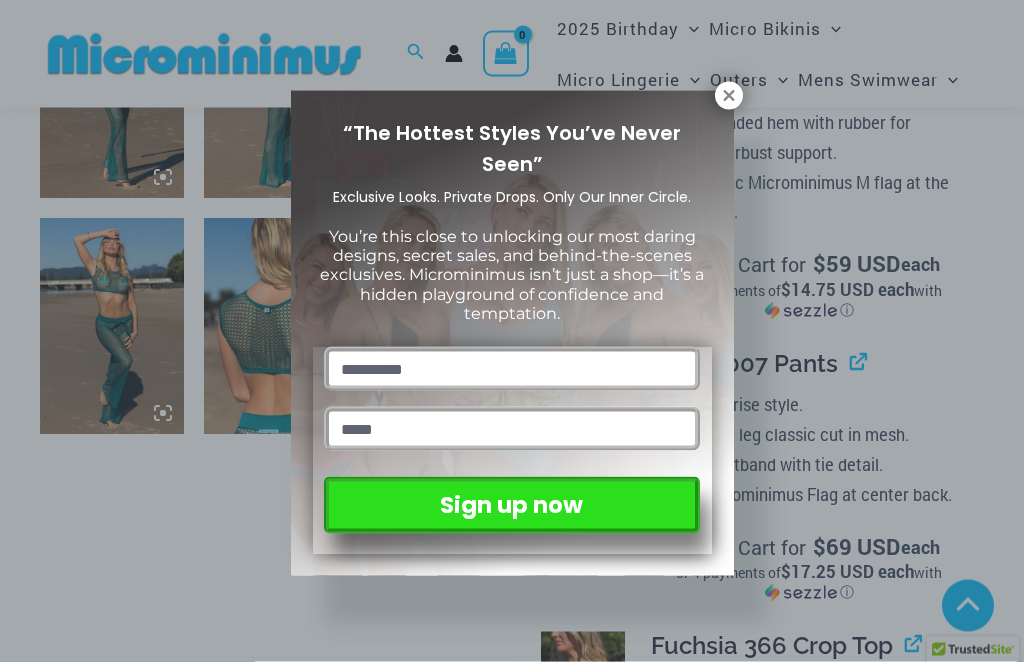 click 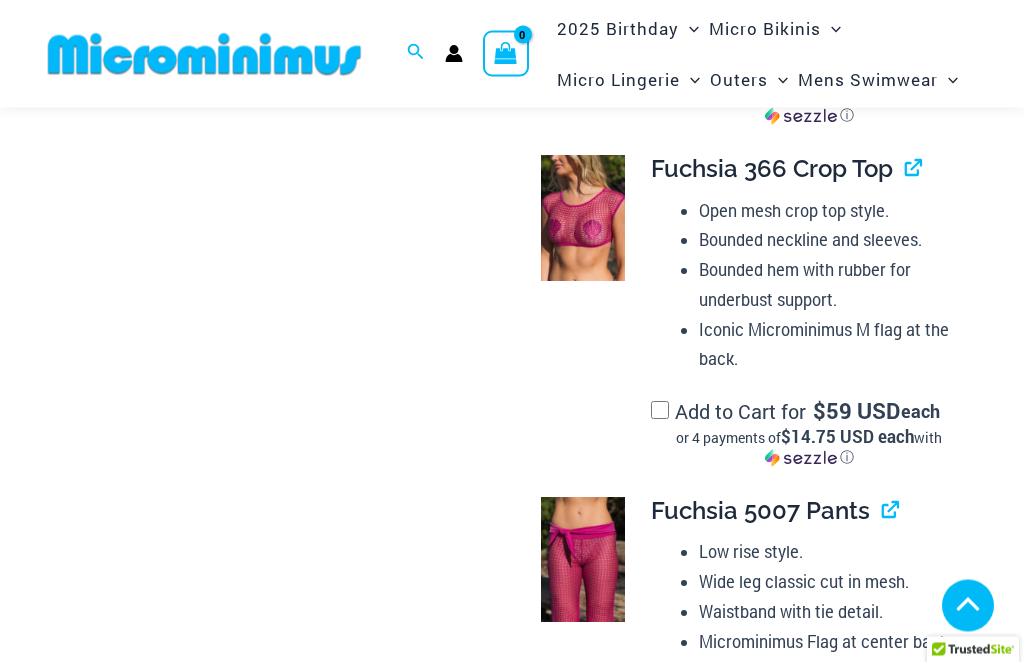 scroll, scrollTop: 1863, scrollLeft: 0, axis: vertical 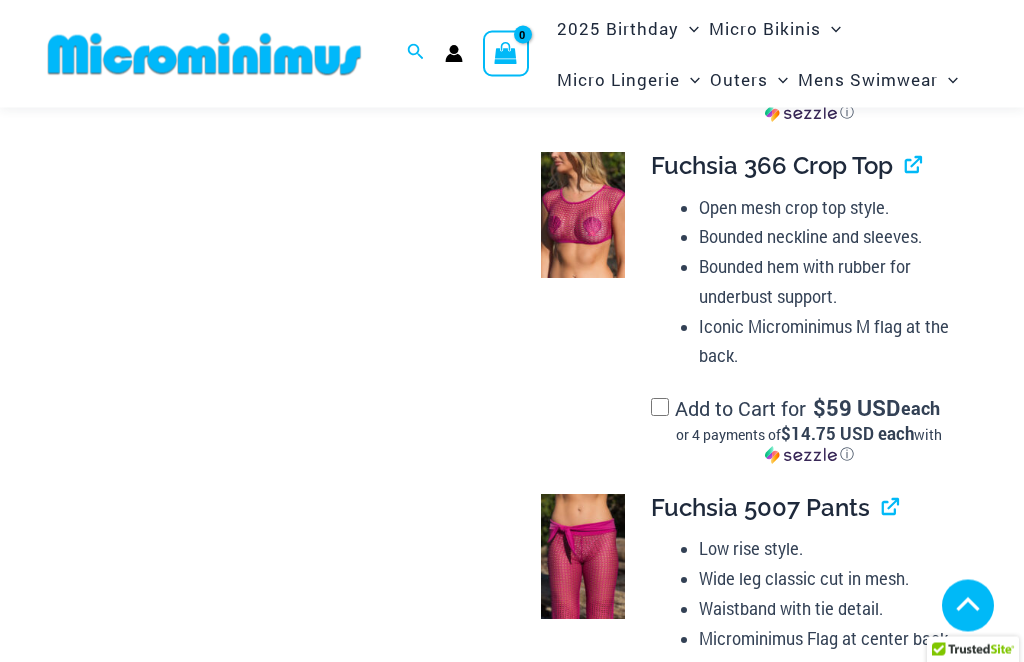 click at bounding box center (583, 558) 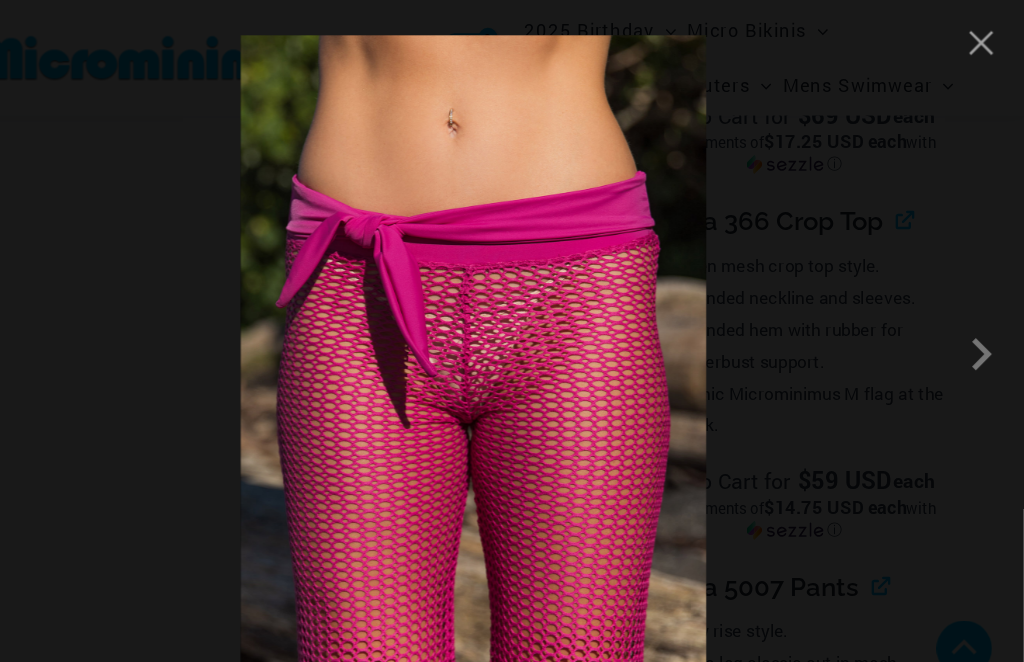 scroll, scrollTop: 1792, scrollLeft: 0, axis: vertical 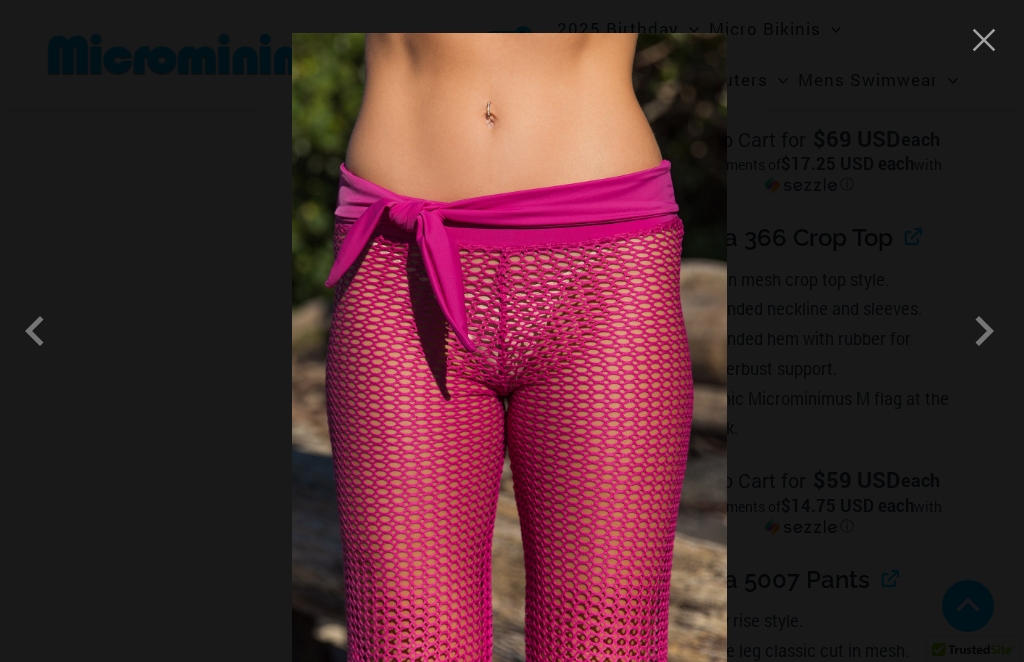 click at bounding box center (984, 331) 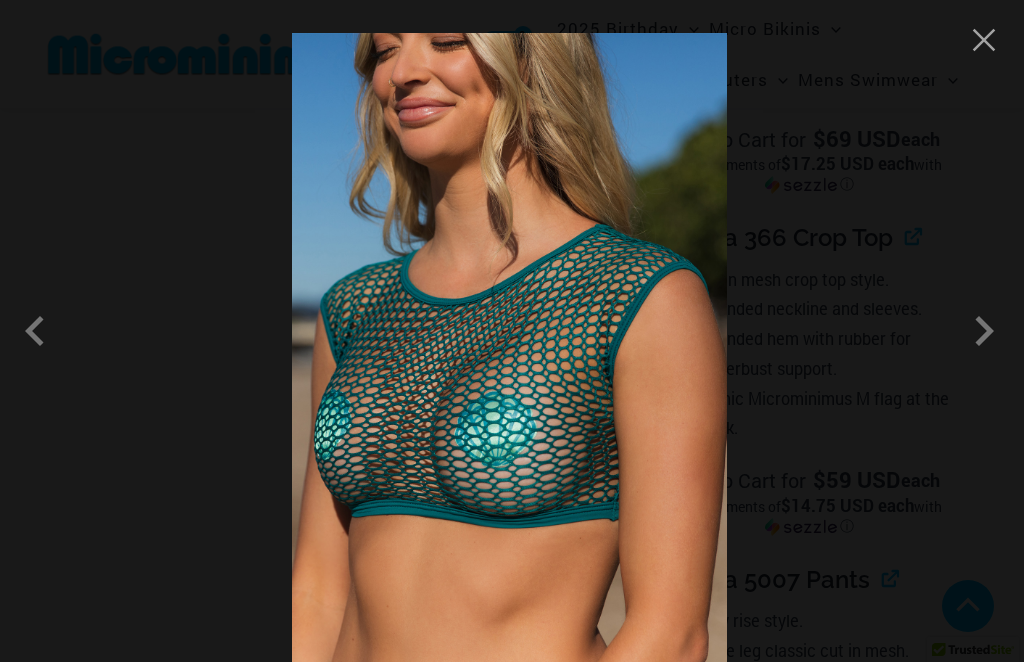 click at bounding box center [984, 331] 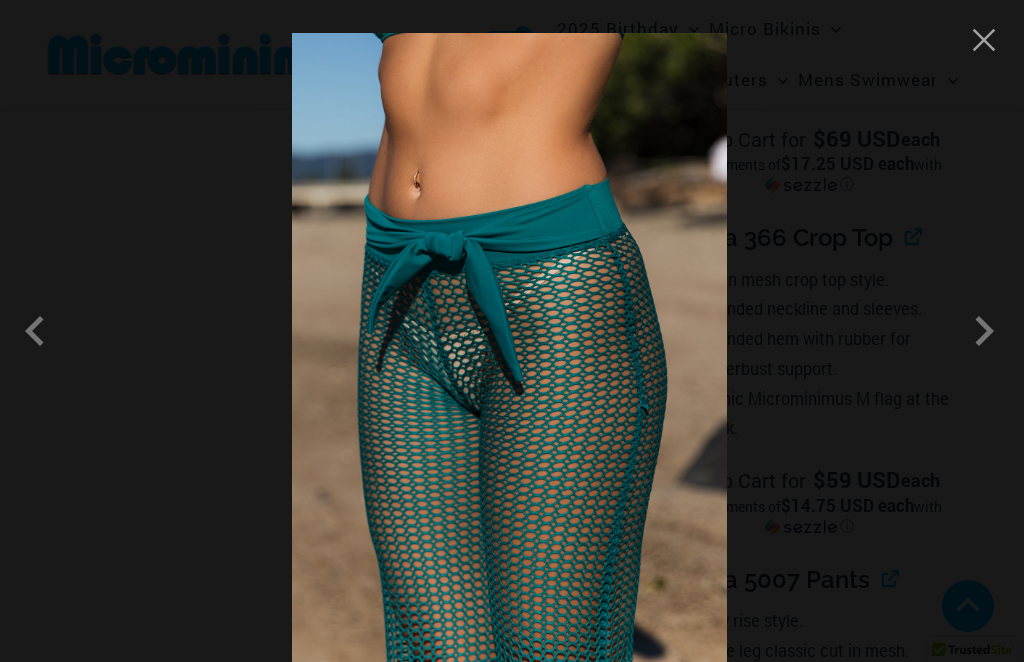 click at bounding box center (984, 331) 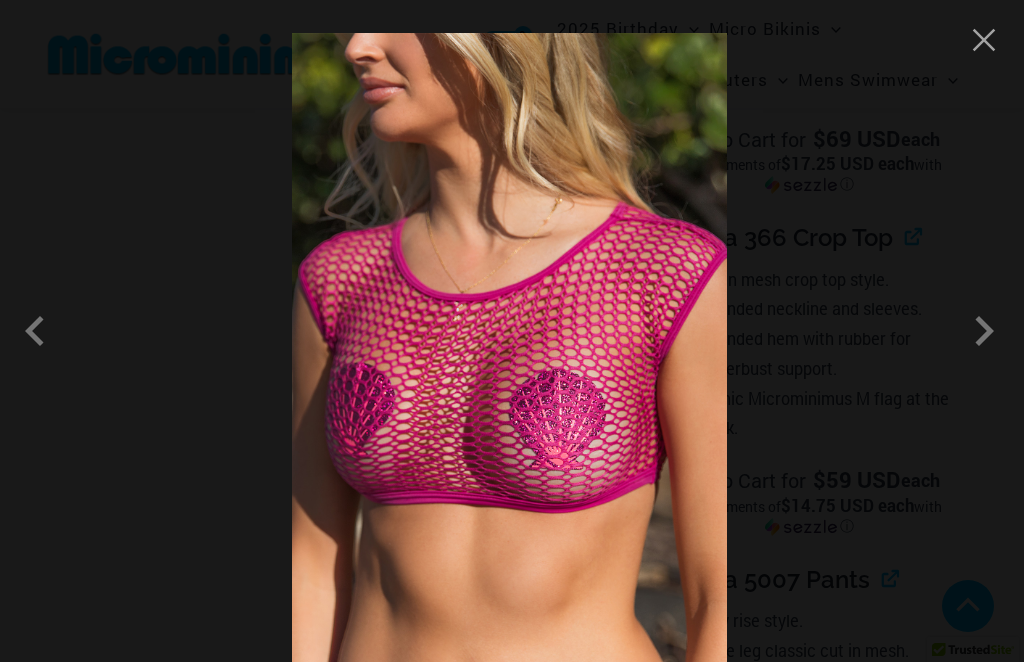 click at bounding box center [984, 331] 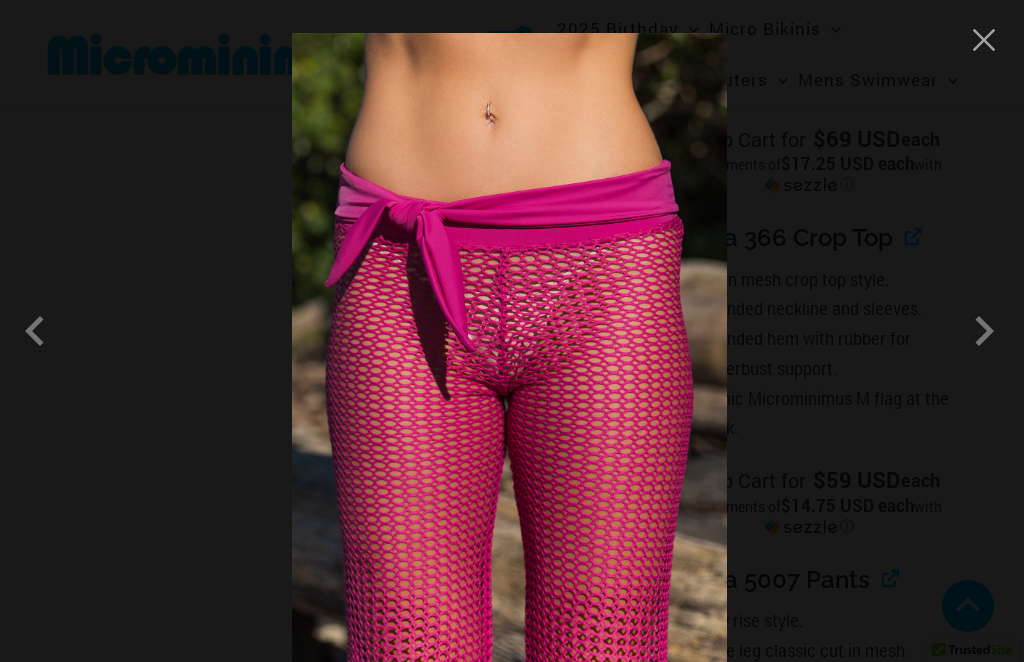 click at bounding box center [984, 331] 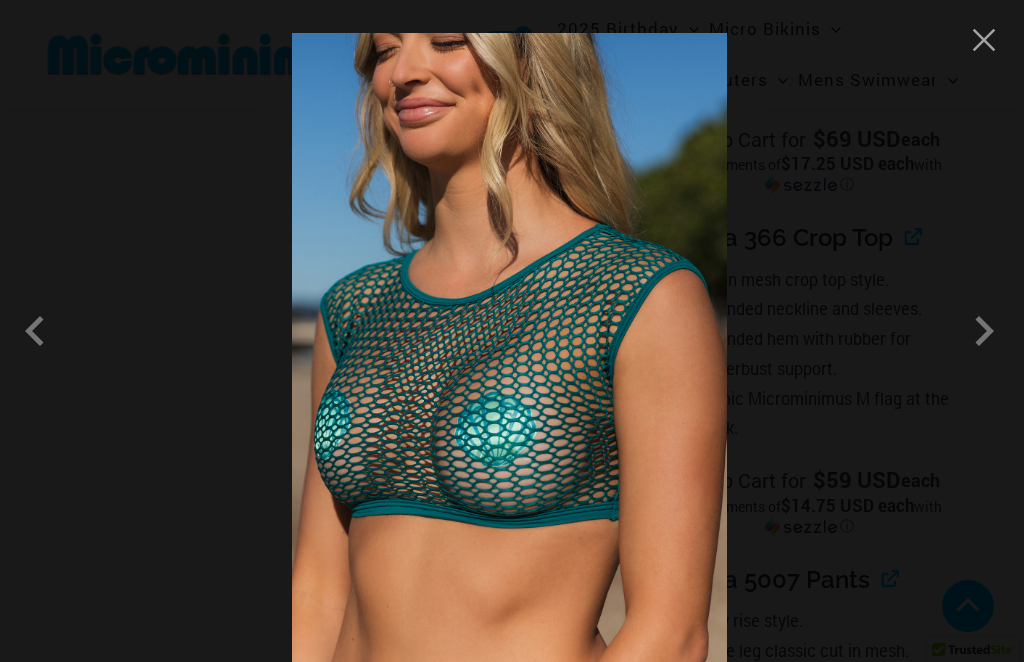click at bounding box center (984, 40) 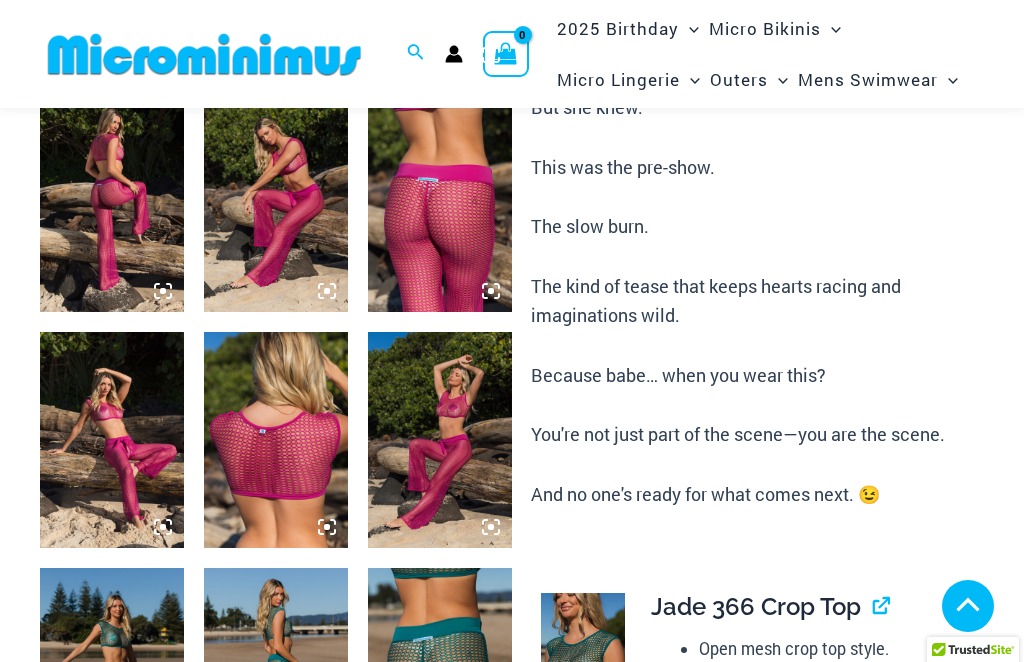 scroll, scrollTop: 793, scrollLeft: 0, axis: vertical 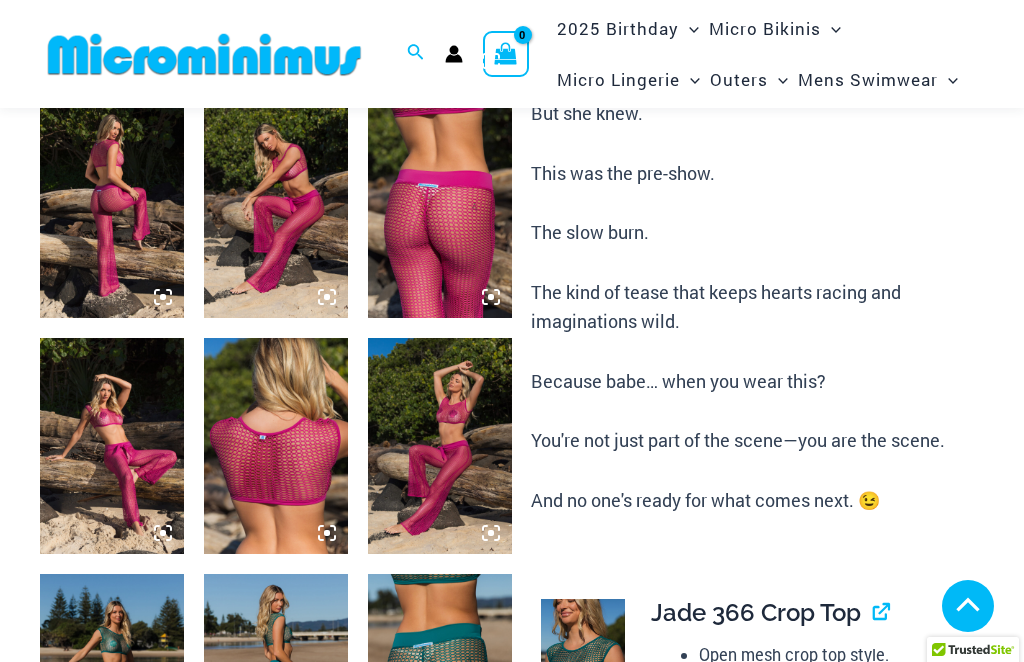 click at bounding box center [204, 54] 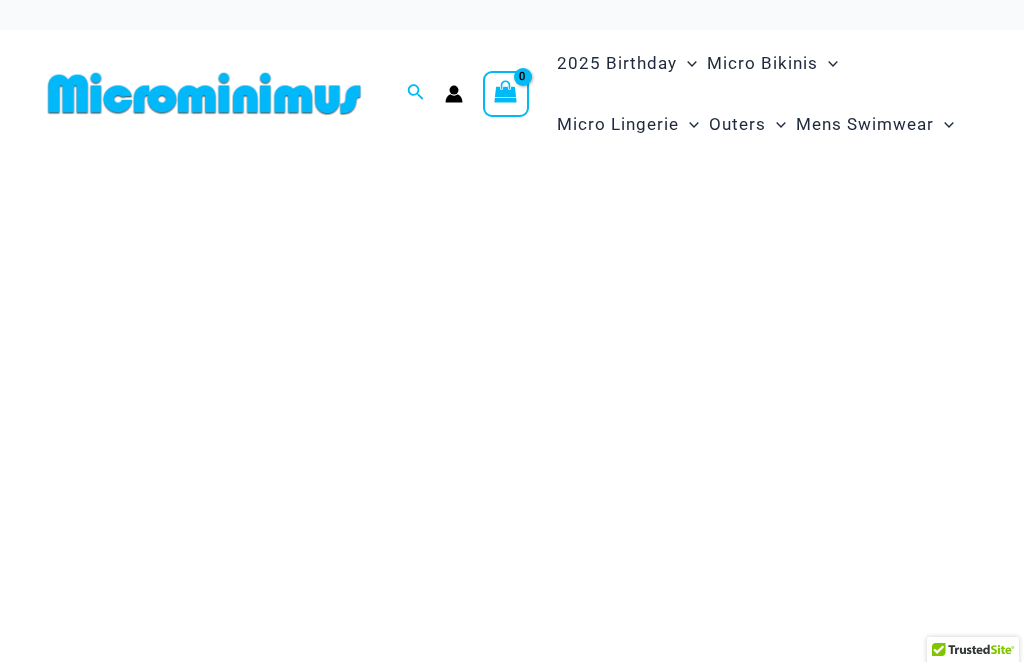 scroll, scrollTop: 0, scrollLeft: 0, axis: both 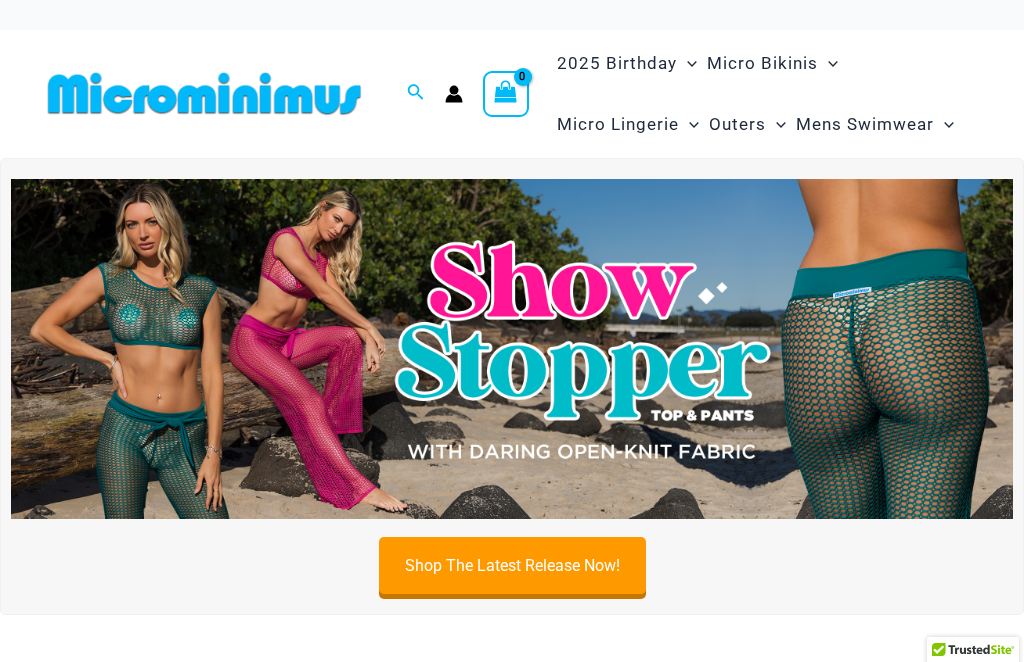 click on "Matt Neon Sky" at bounding box center (-17348, 128) 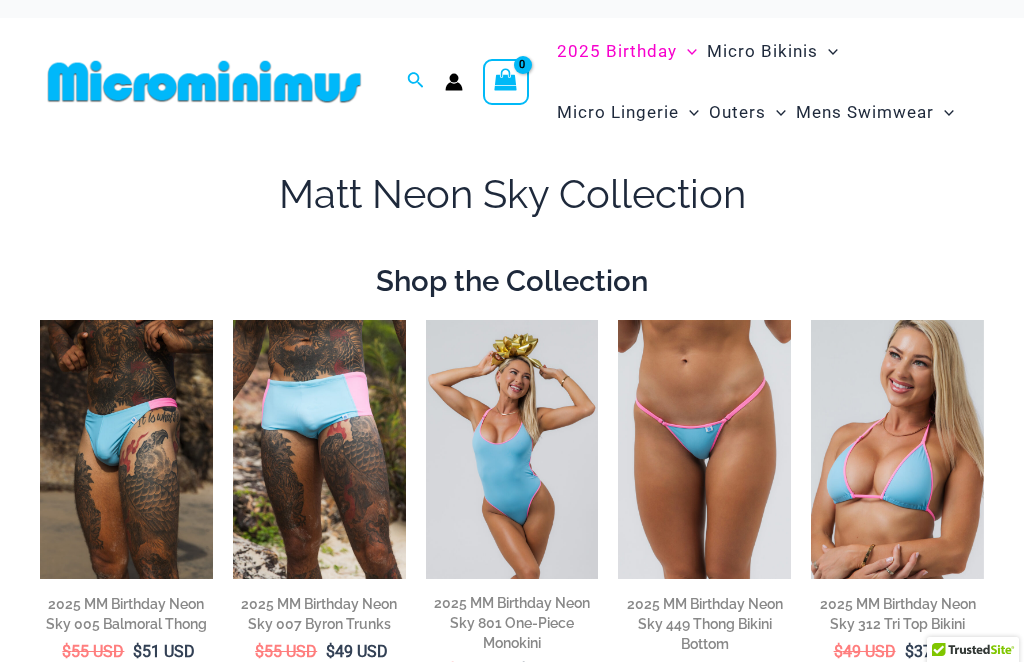 scroll, scrollTop: 0, scrollLeft: 0, axis: both 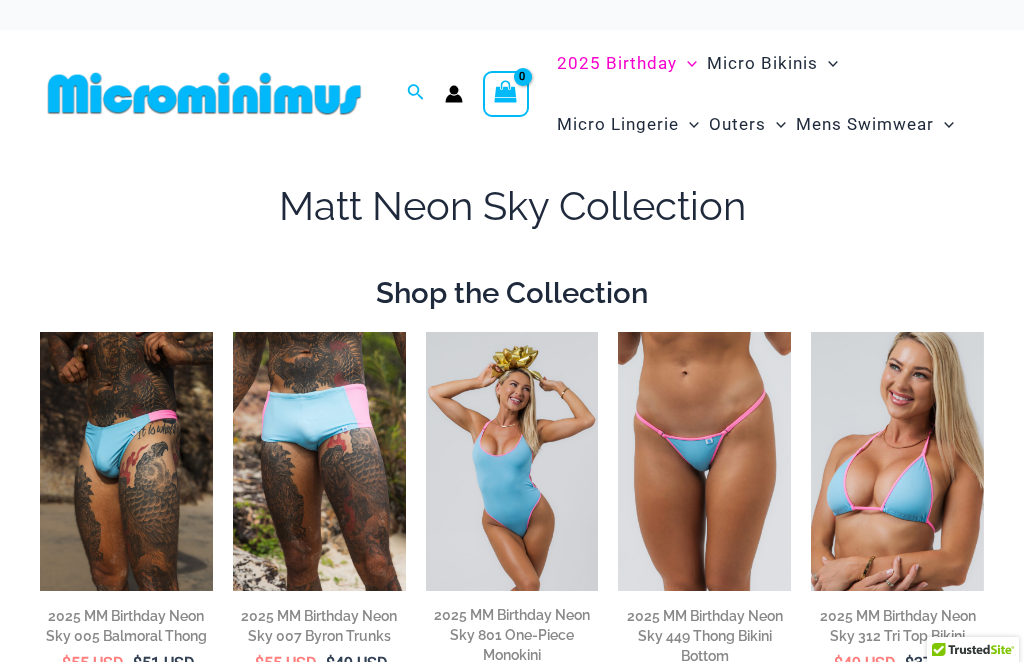 click on "Sheer Midnight Rainbow" at bounding box center [-17309, 201] 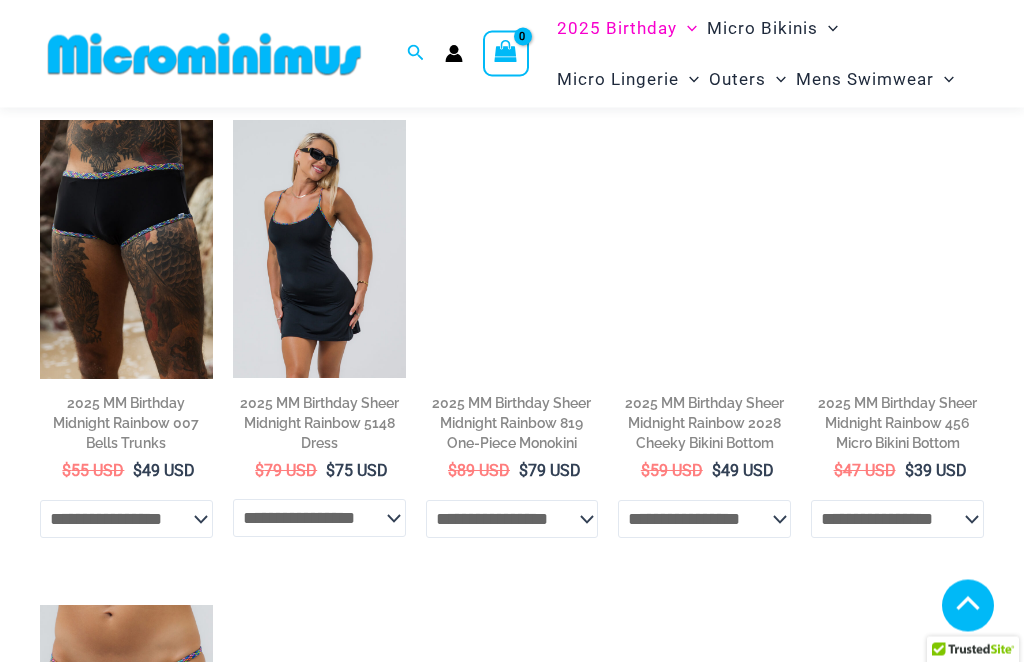 scroll, scrollTop: 765, scrollLeft: 0, axis: vertical 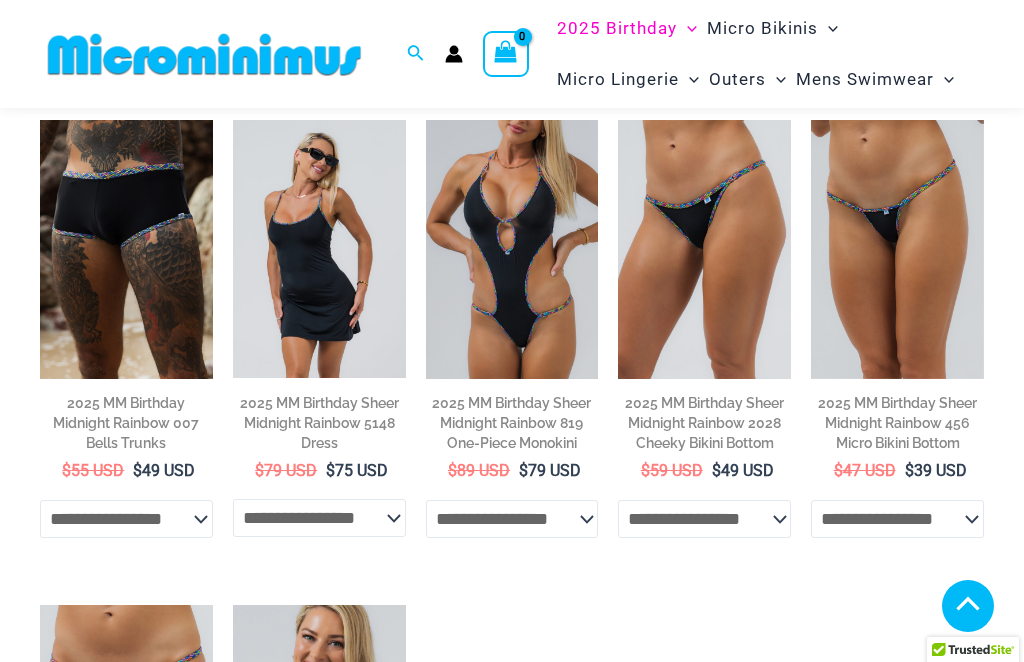 click at bounding box center [811, 120] 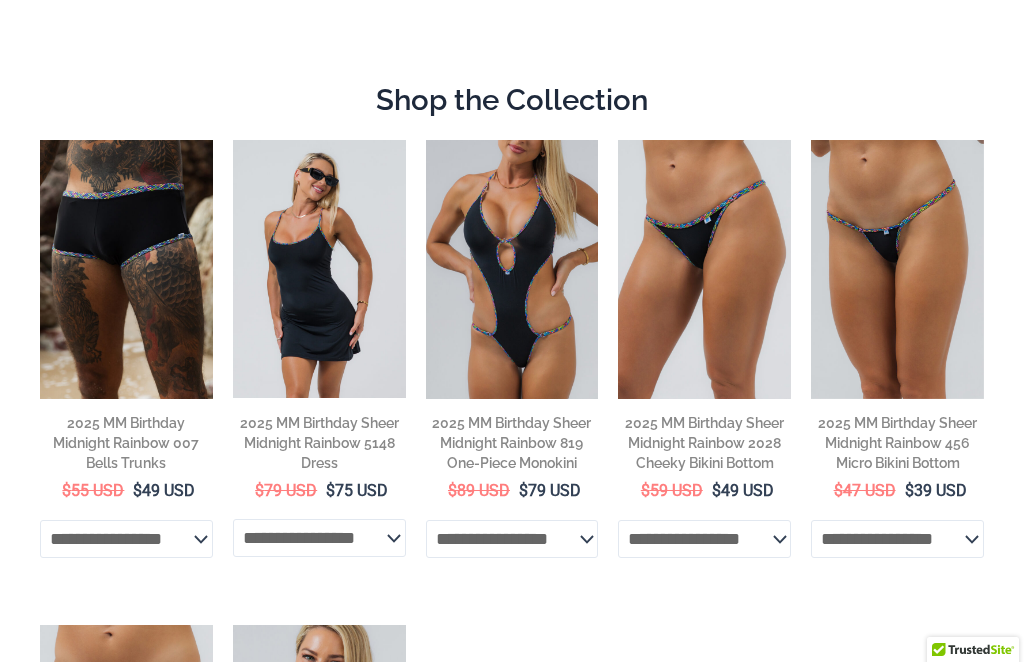 scroll, scrollTop: 0, scrollLeft: 0, axis: both 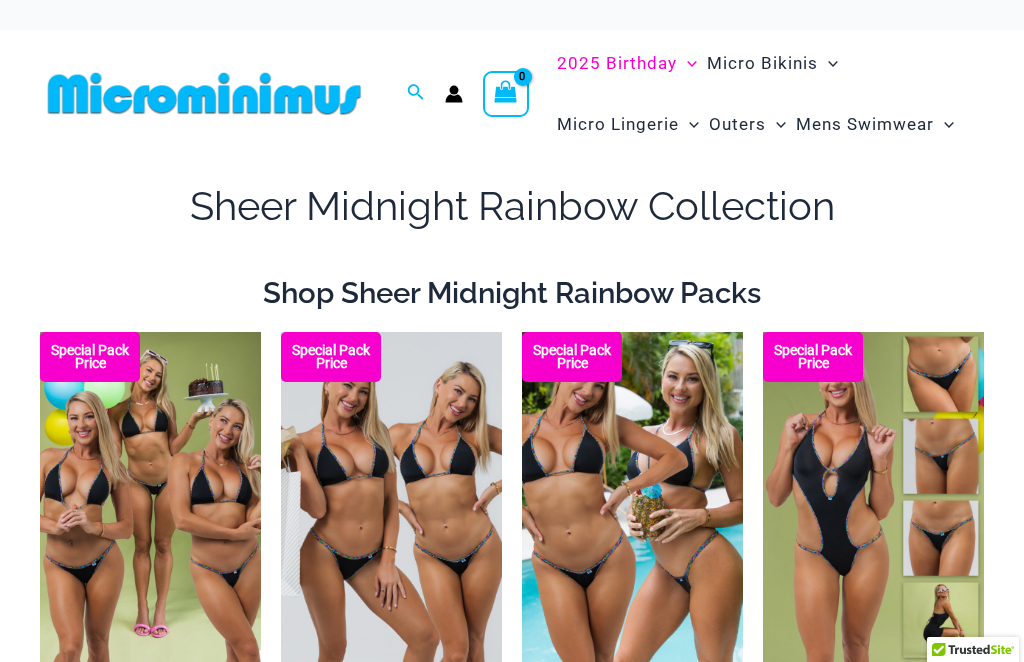 click at bounding box center [204, 93] 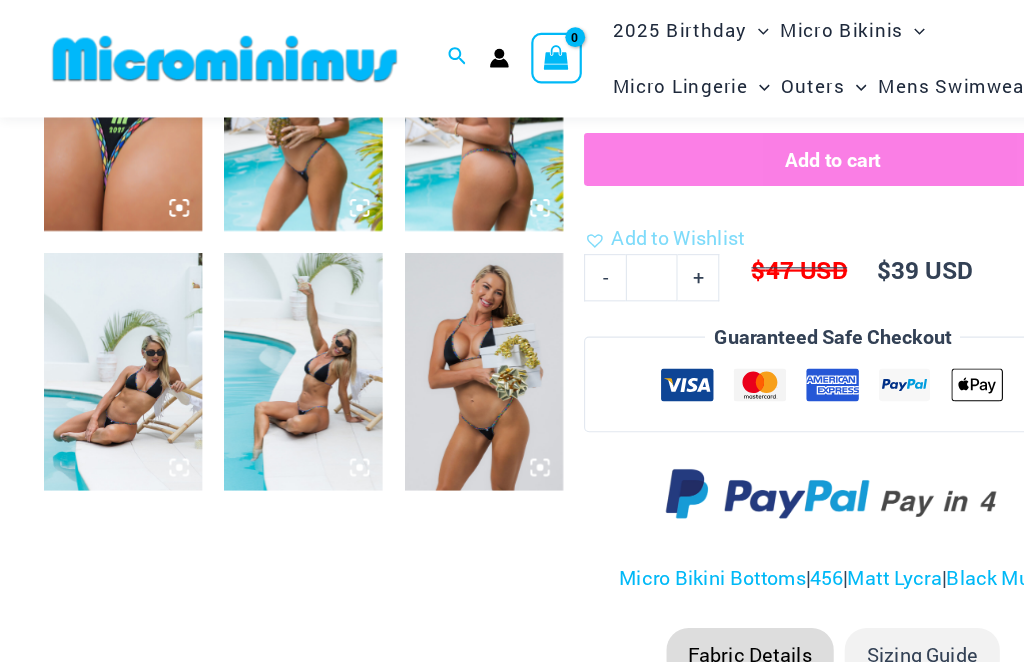 scroll, scrollTop: 907, scrollLeft: 0, axis: vertical 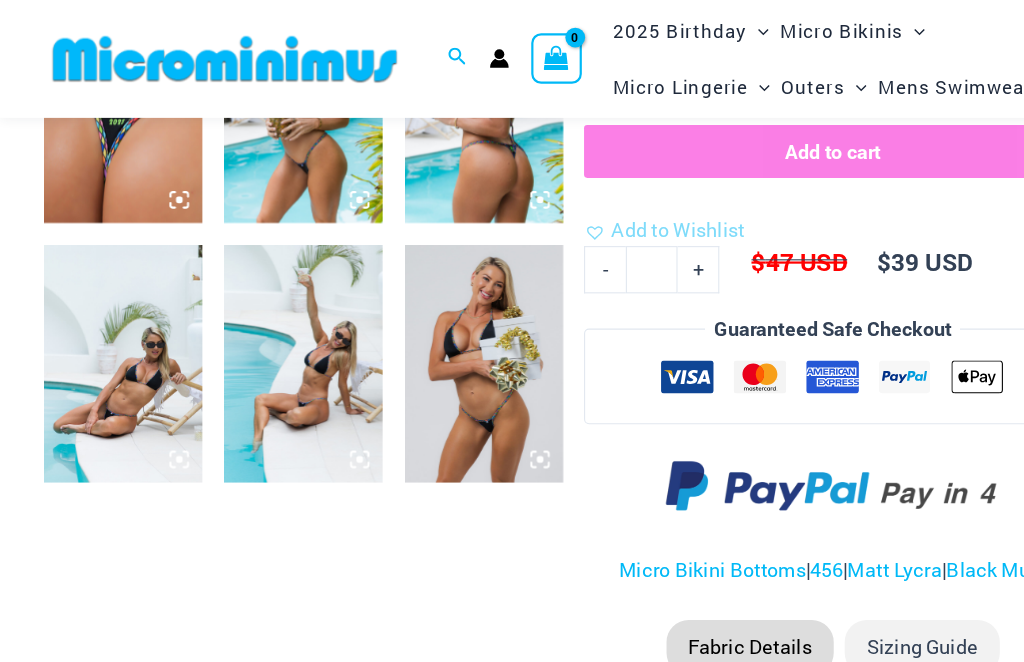 click at bounding box center [440, 332] 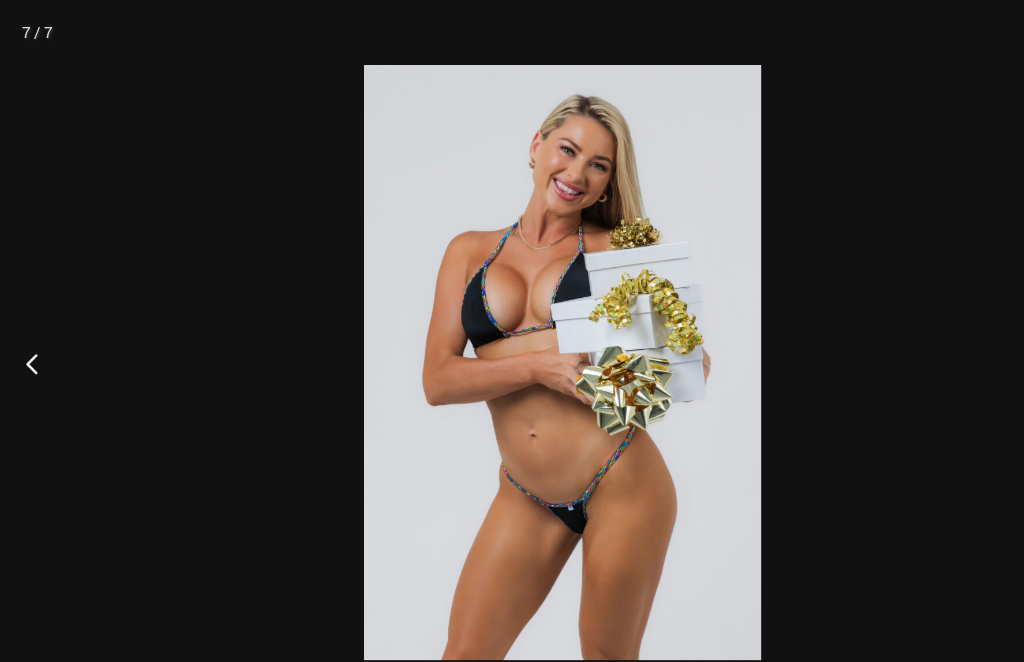 click at bounding box center (511, 330) 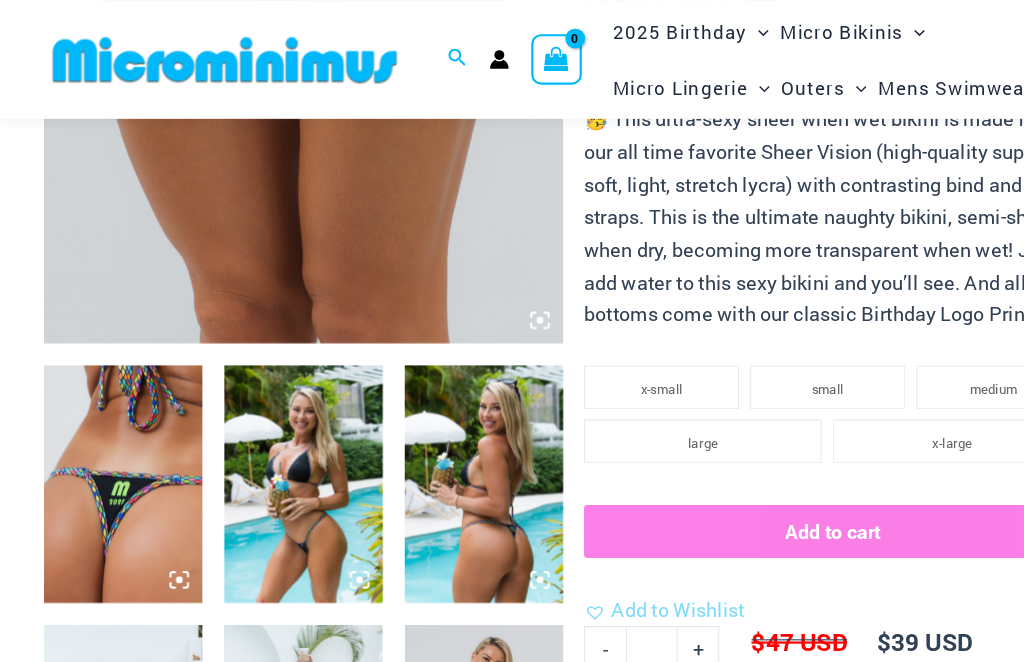 scroll, scrollTop: 528, scrollLeft: 0, axis: vertical 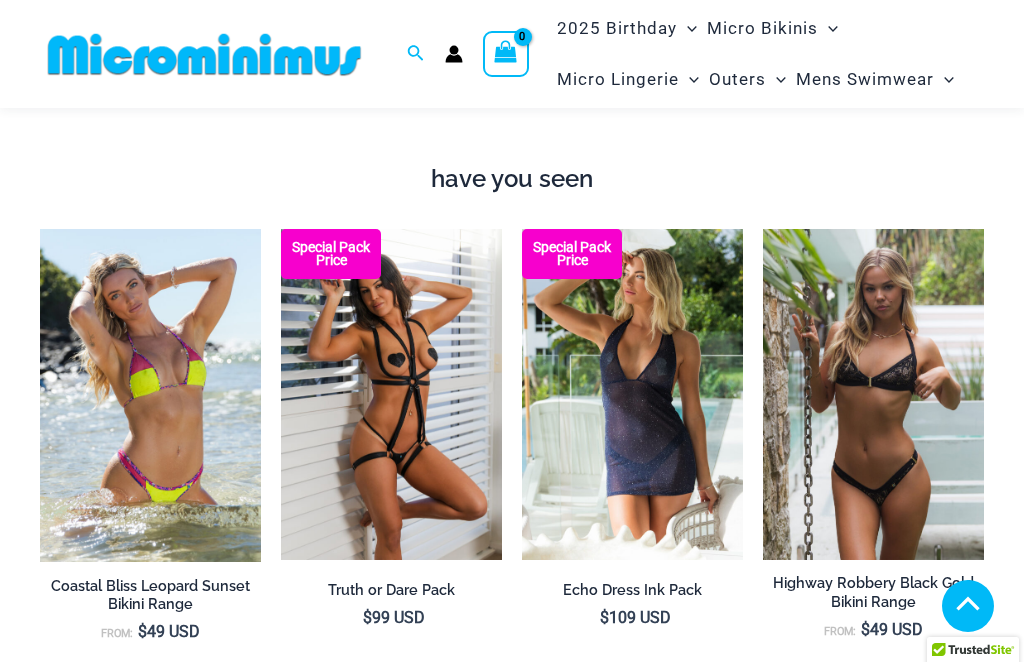 click at bounding box center [40, 229] 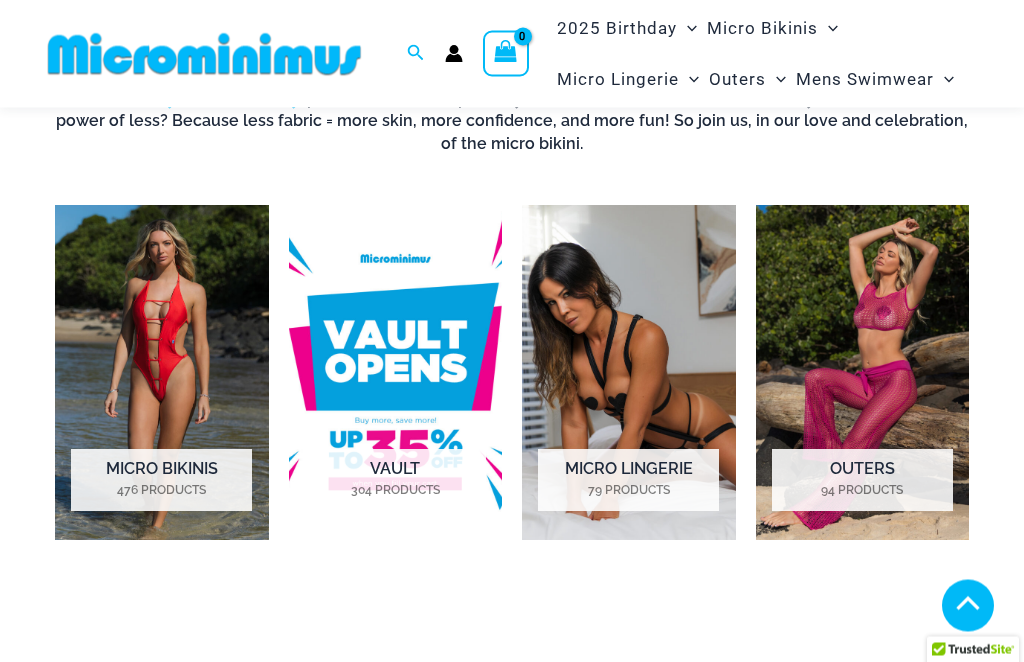 scroll, scrollTop: 701, scrollLeft: 0, axis: vertical 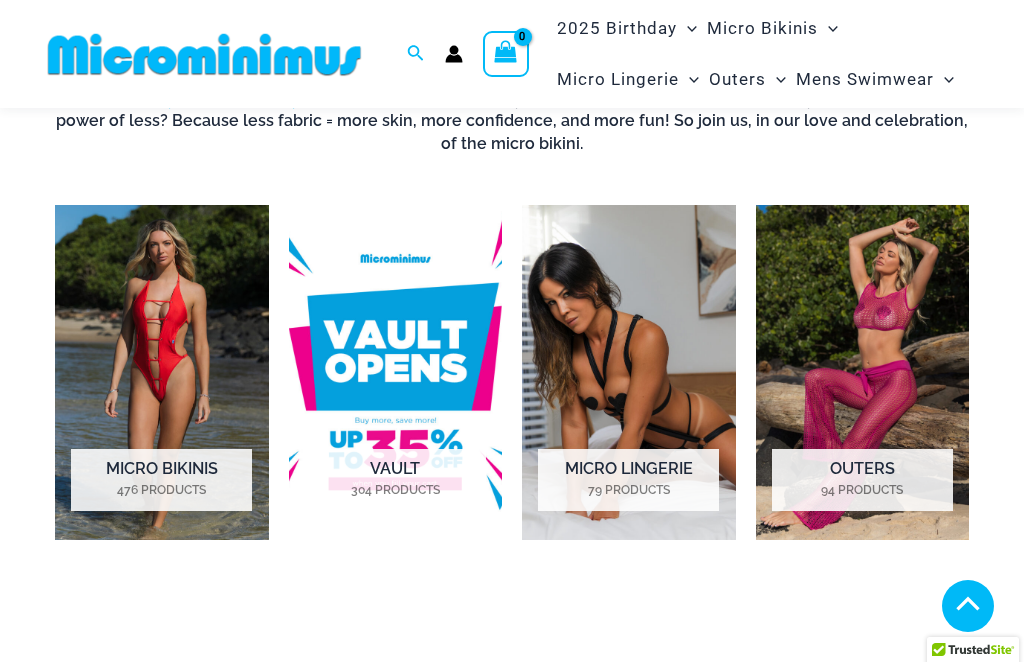 click on "476 Products" at bounding box center (161, 490) 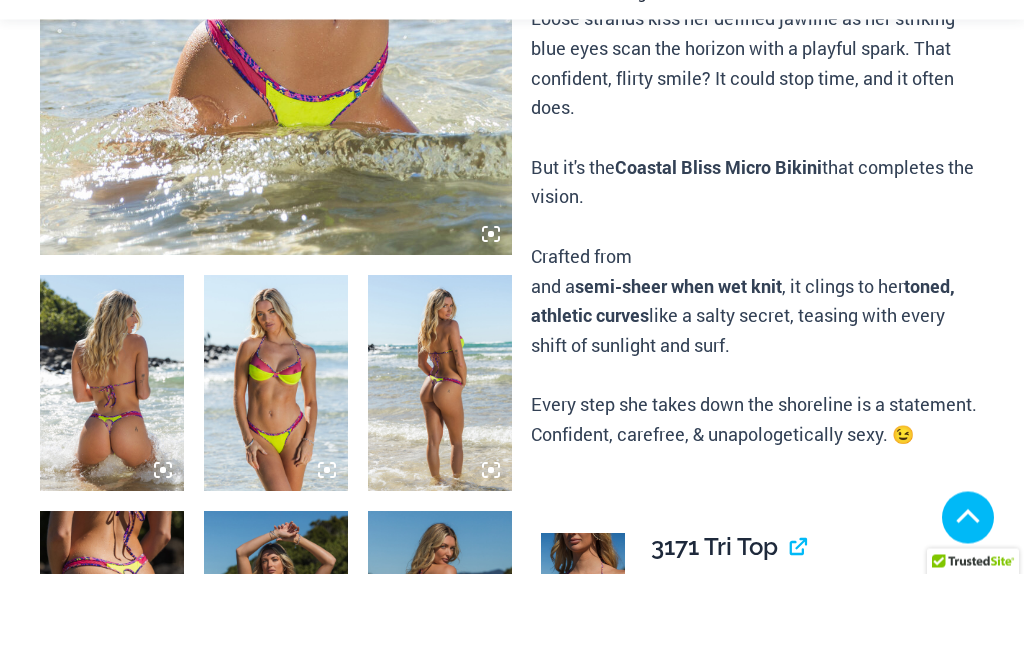 scroll, scrollTop: 772, scrollLeft: 0, axis: vertical 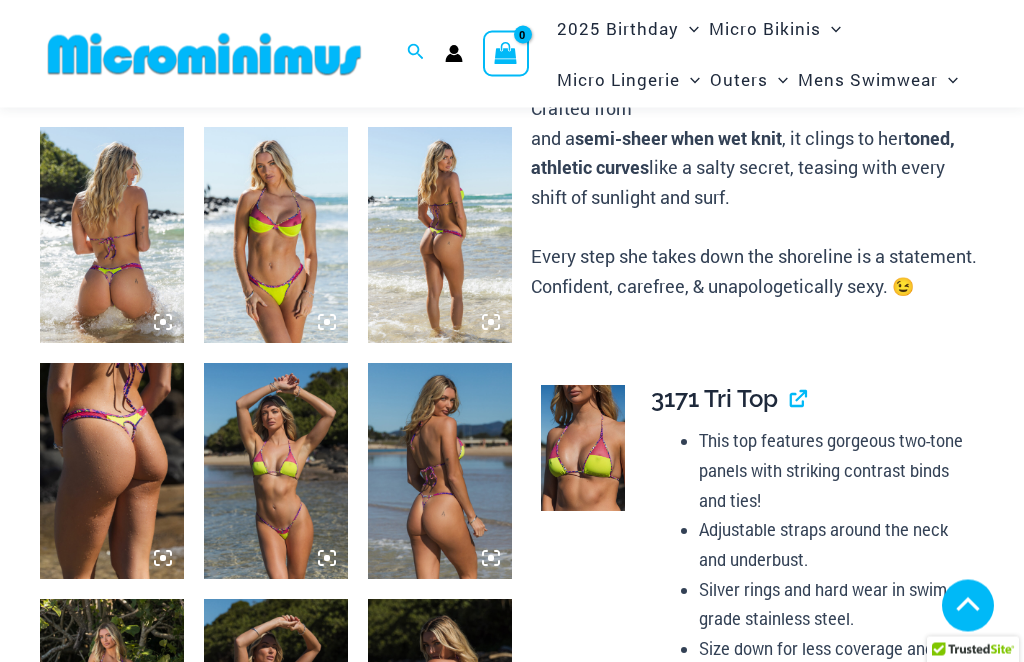 click at bounding box center (112, 236) 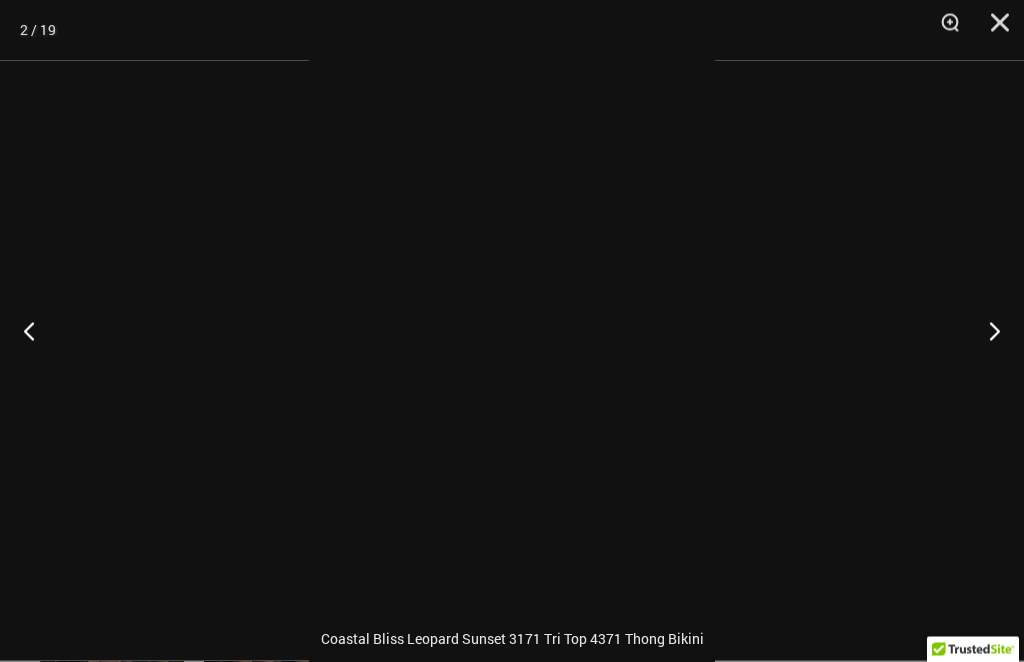 scroll, scrollTop: 773, scrollLeft: 0, axis: vertical 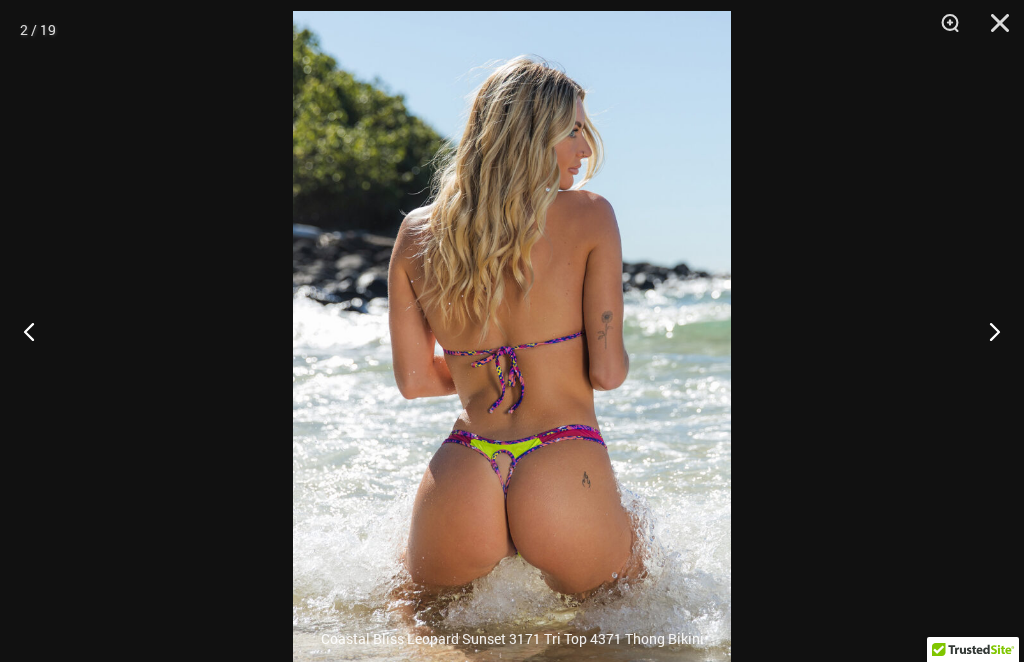 click at bounding box center [993, 30] 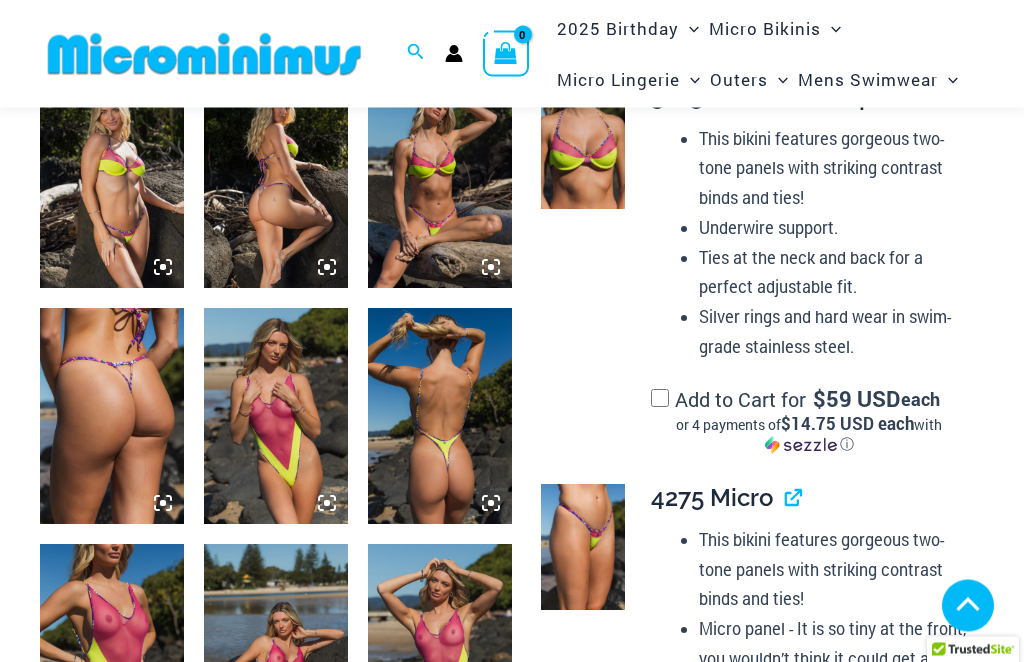 scroll, scrollTop: 1542, scrollLeft: 0, axis: vertical 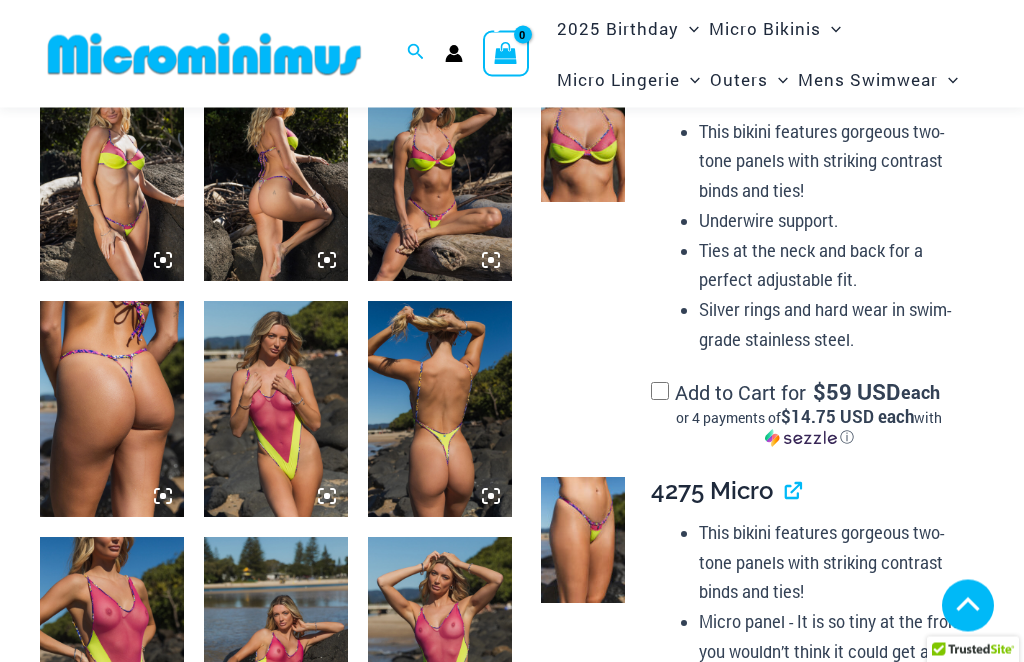 click at bounding box center (583, 541) 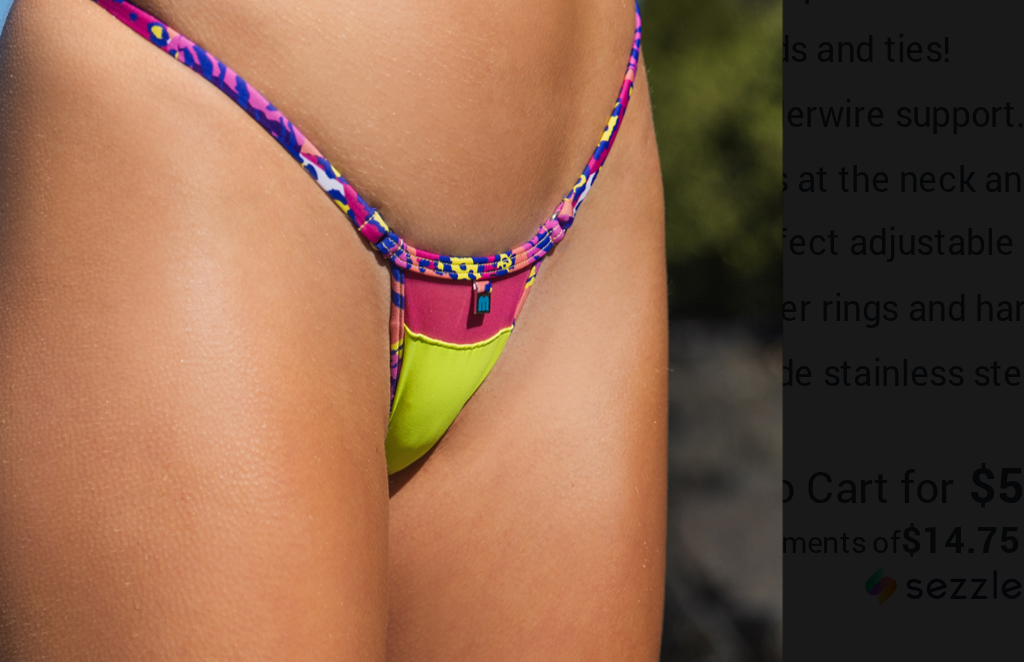 scroll, scrollTop: 1432, scrollLeft: 0, axis: vertical 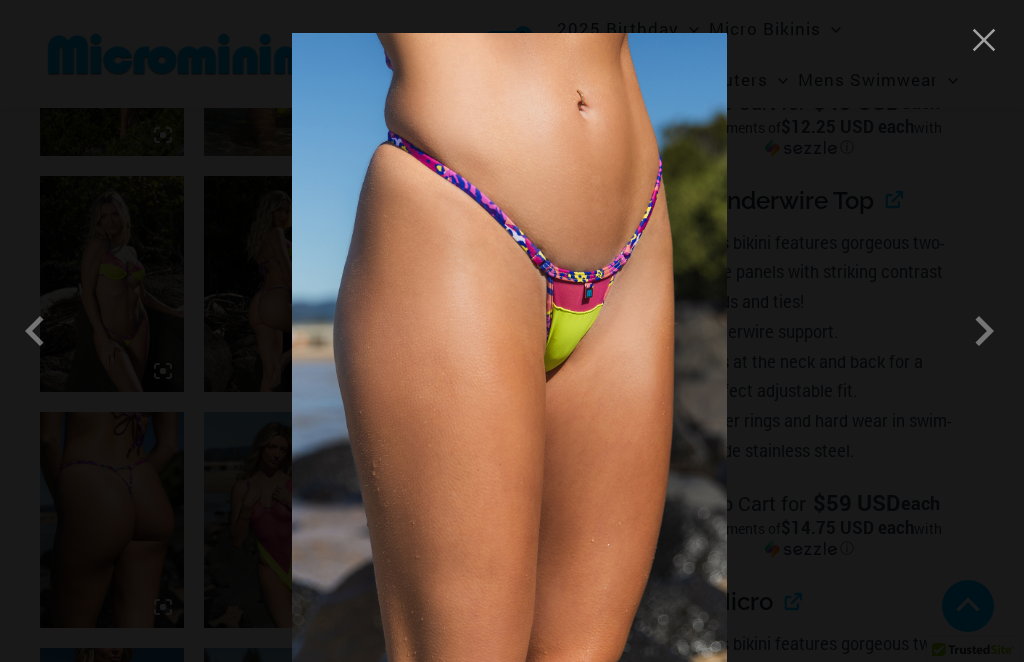 click at bounding box center [984, 331] 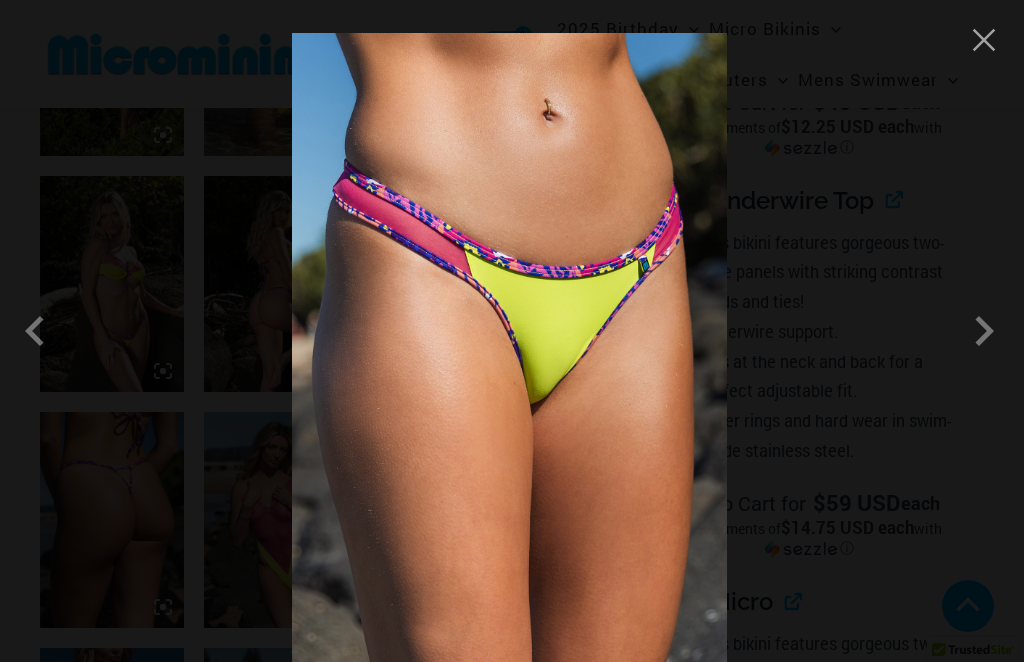 click at bounding box center (984, 331) 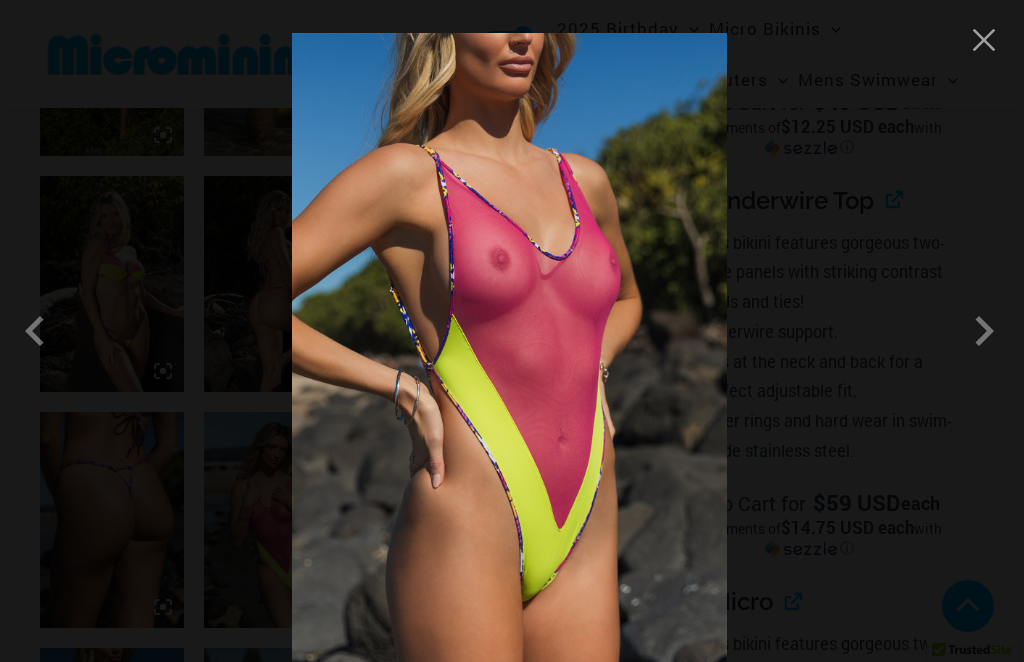 click at bounding box center [984, 40] 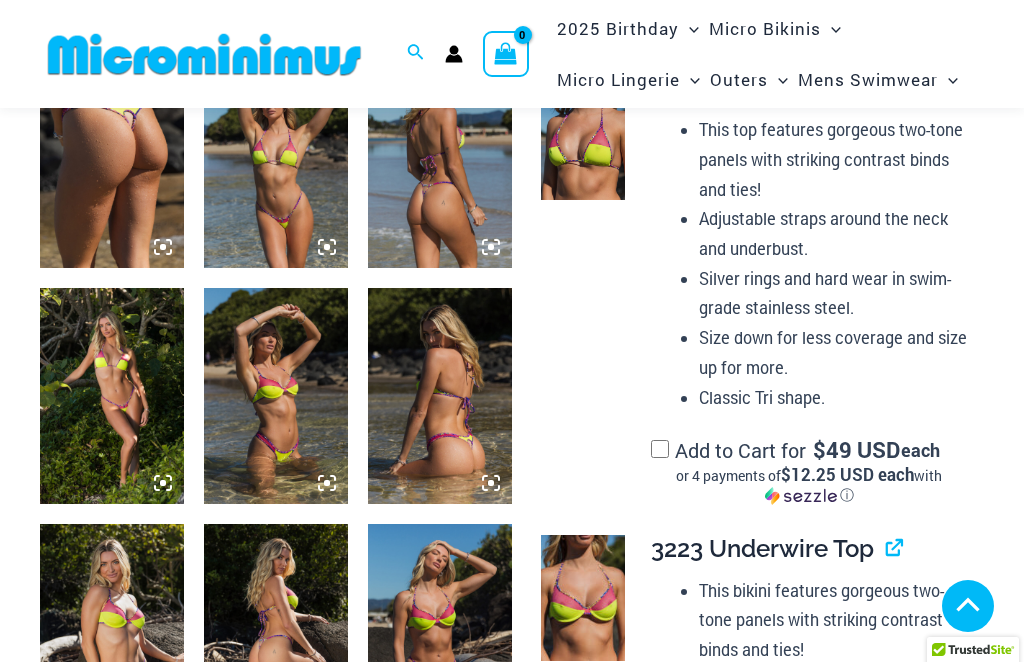 scroll, scrollTop: 1073, scrollLeft: 0, axis: vertical 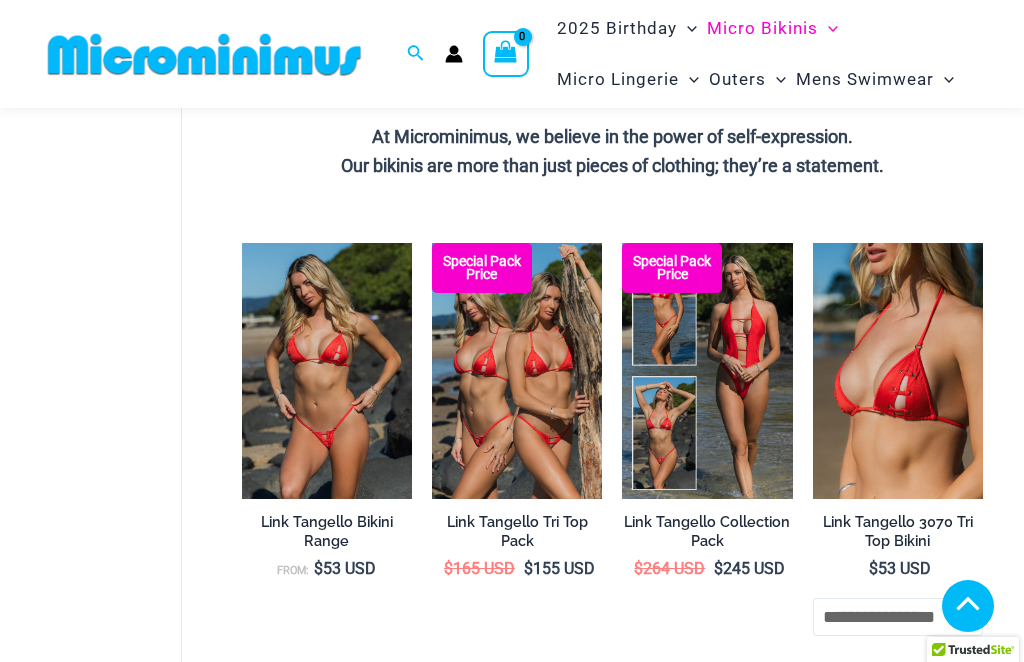 click at bounding box center [242, 243] 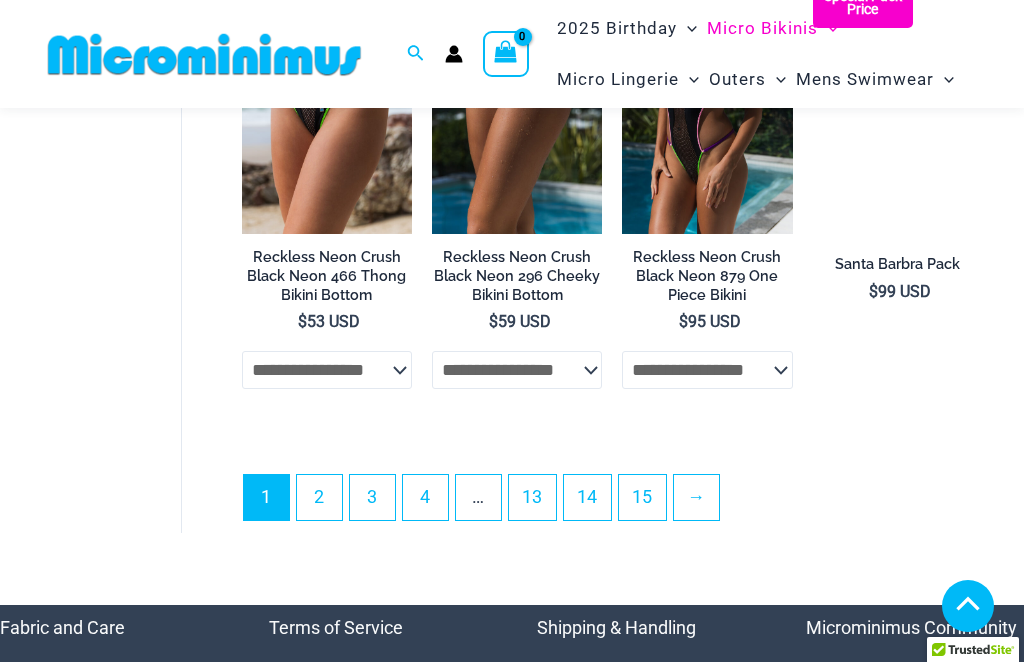 scroll, scrollTop: 4258, scrollLeft: 0, axis: vertical 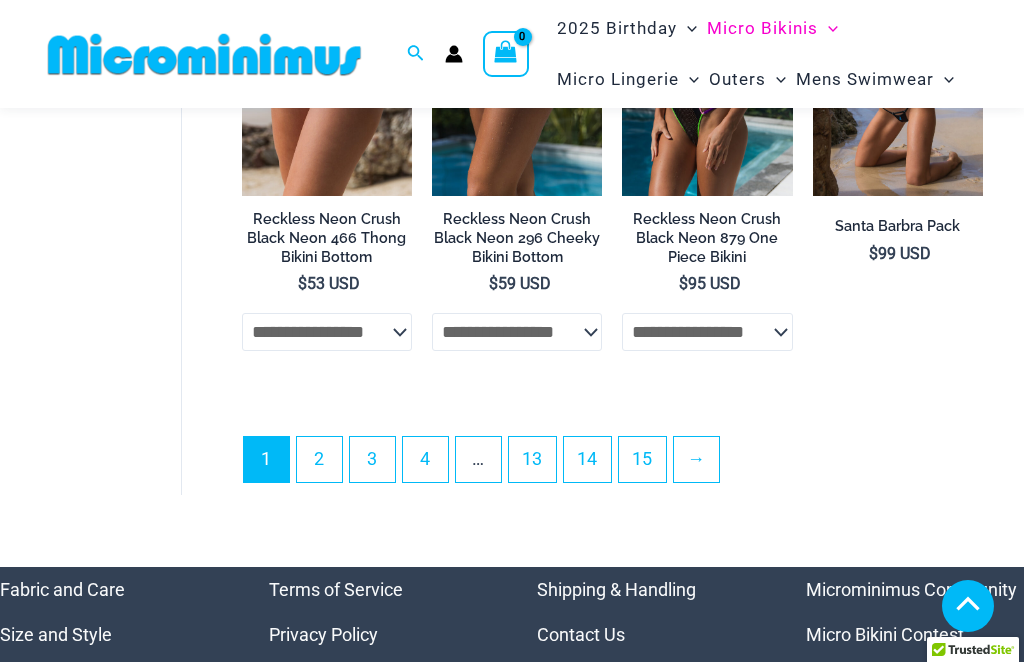 click on "2" at bounding box center [319, 459] 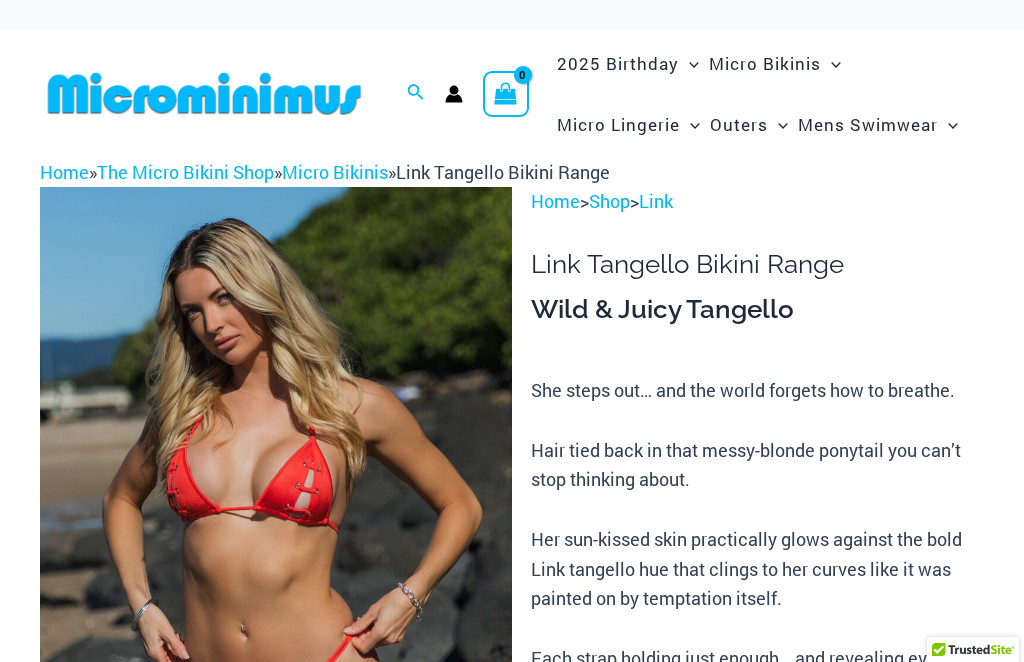 scroll, scrollTop: 0, scrollLeft: 0, axis: both 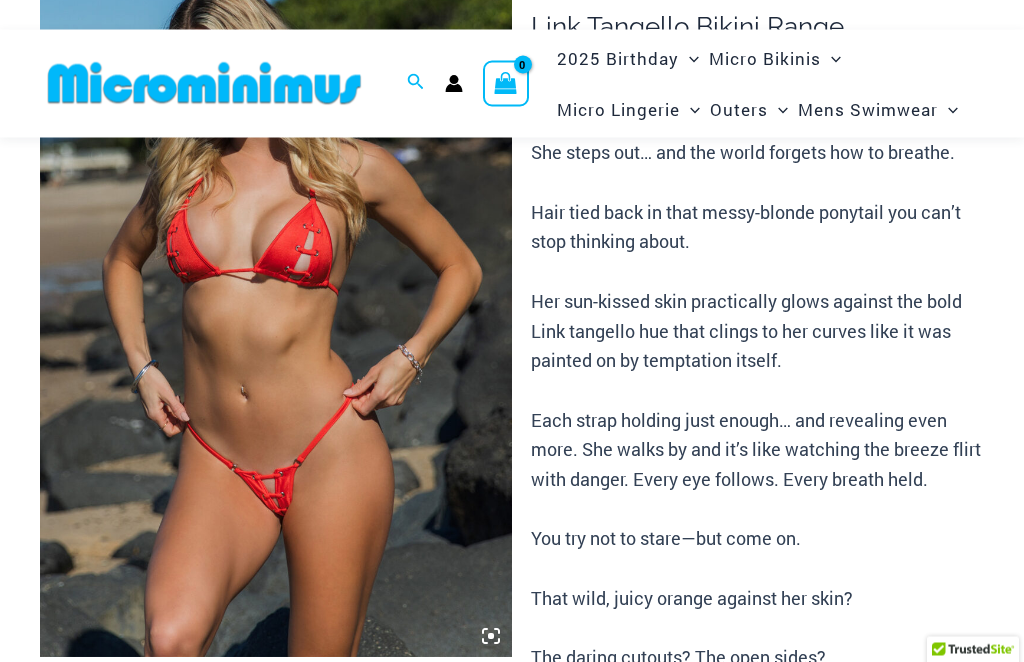 click at bounding box center (276, 304) 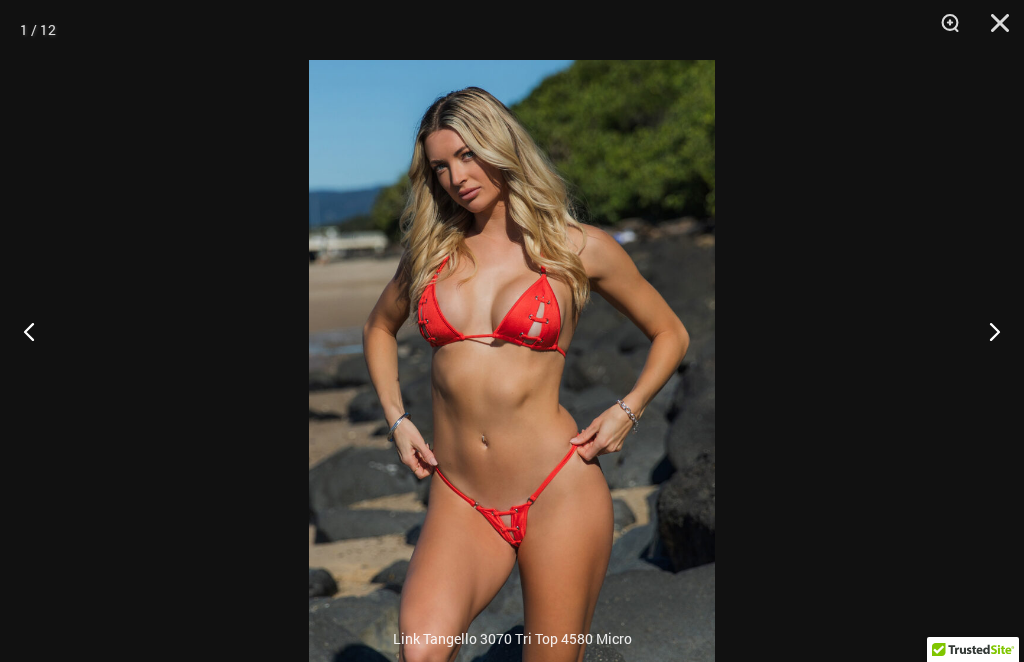 click at bounding box center (986, 331) 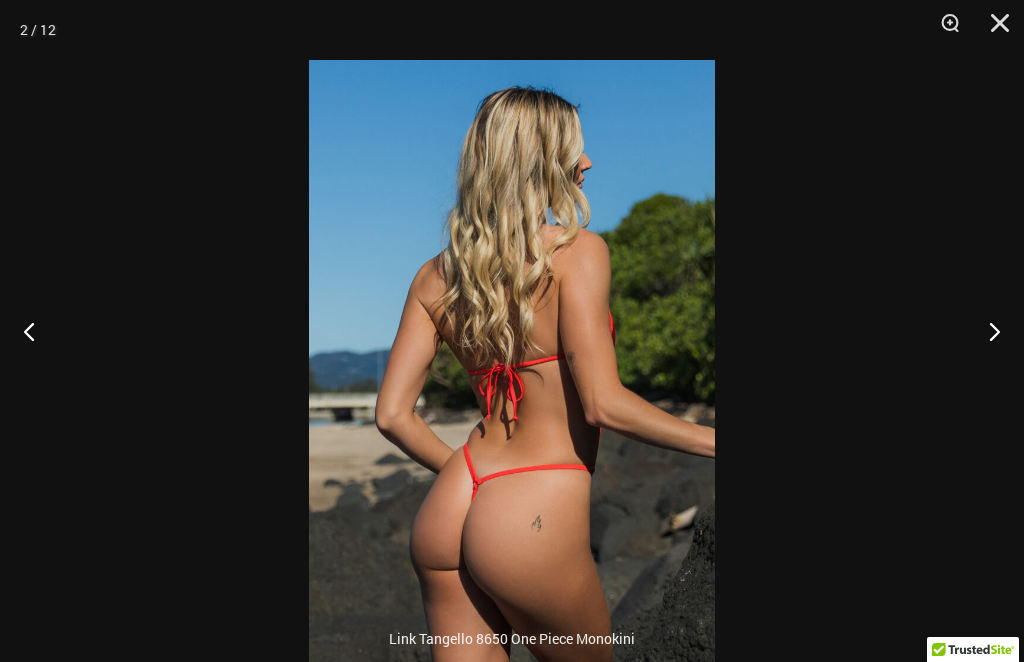 click at bounding box center [986, 331] 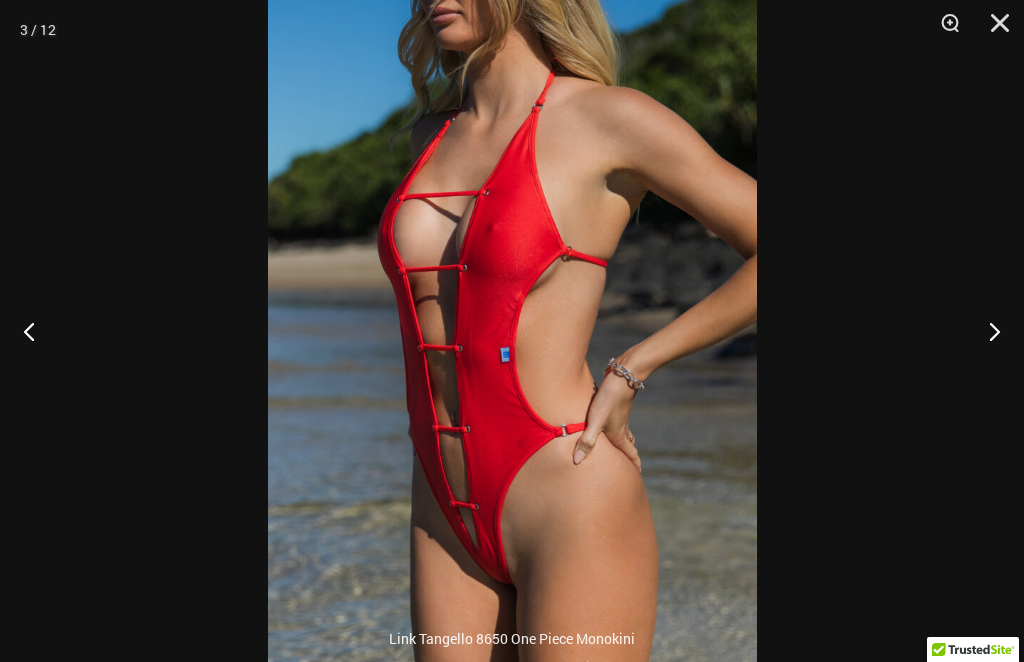 click at bounding box center (986, 331) 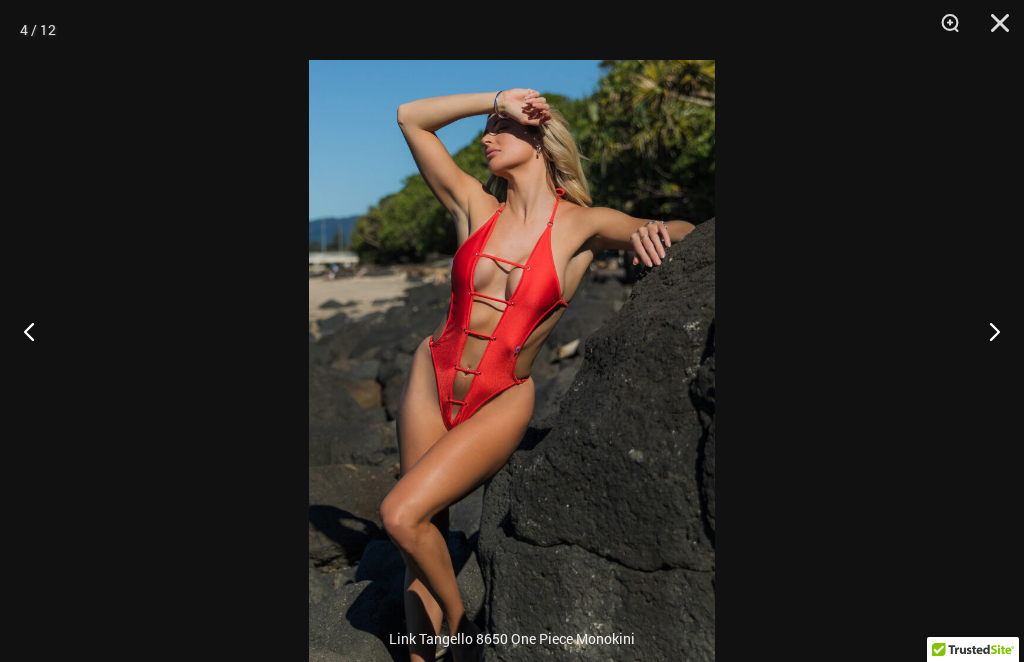 click at bounding box center [986, 331] 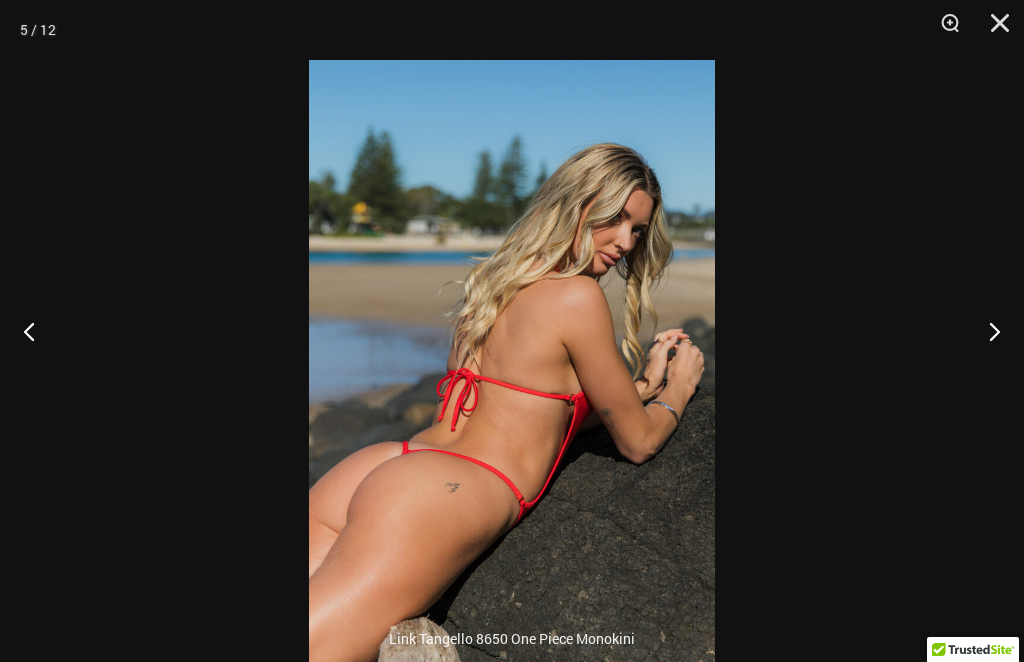 click at bounding box center [986, 331] 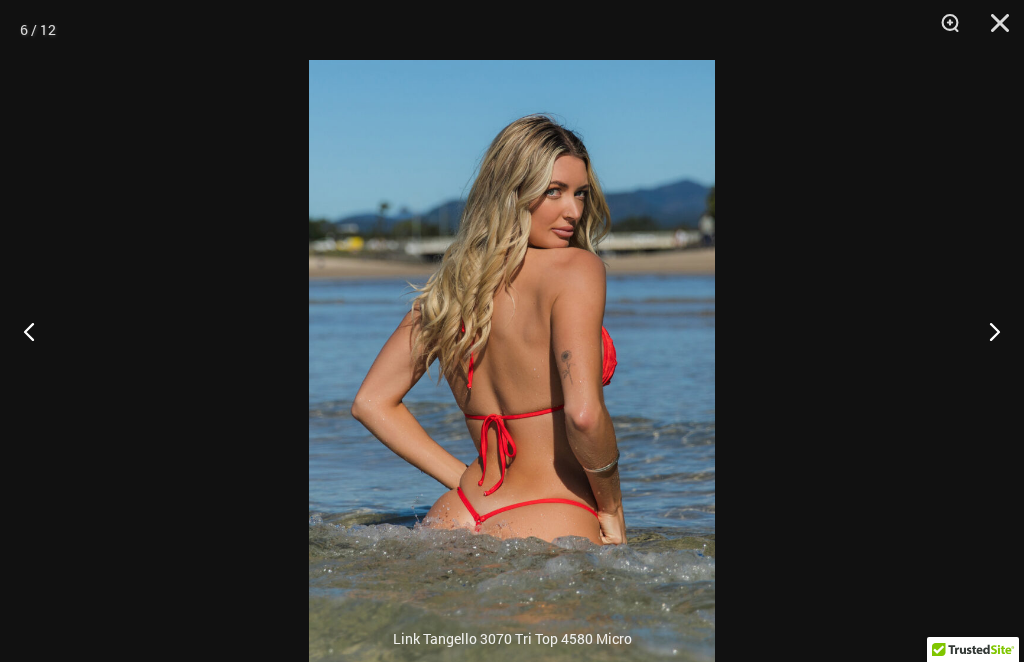 click at bounding box center (986, 331) 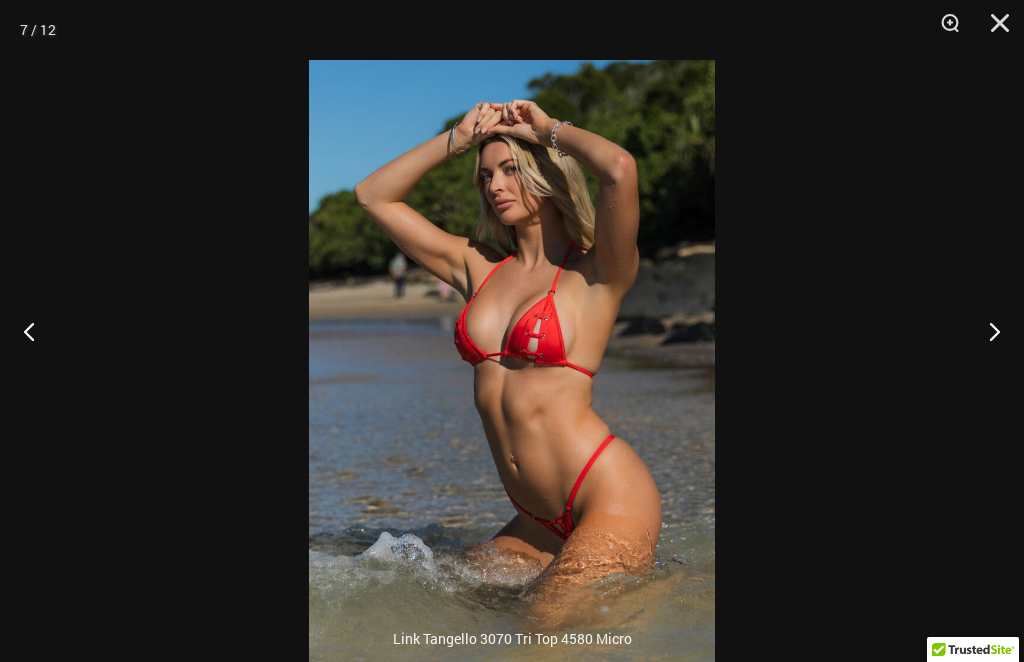 click at bounding box center (986, 331) 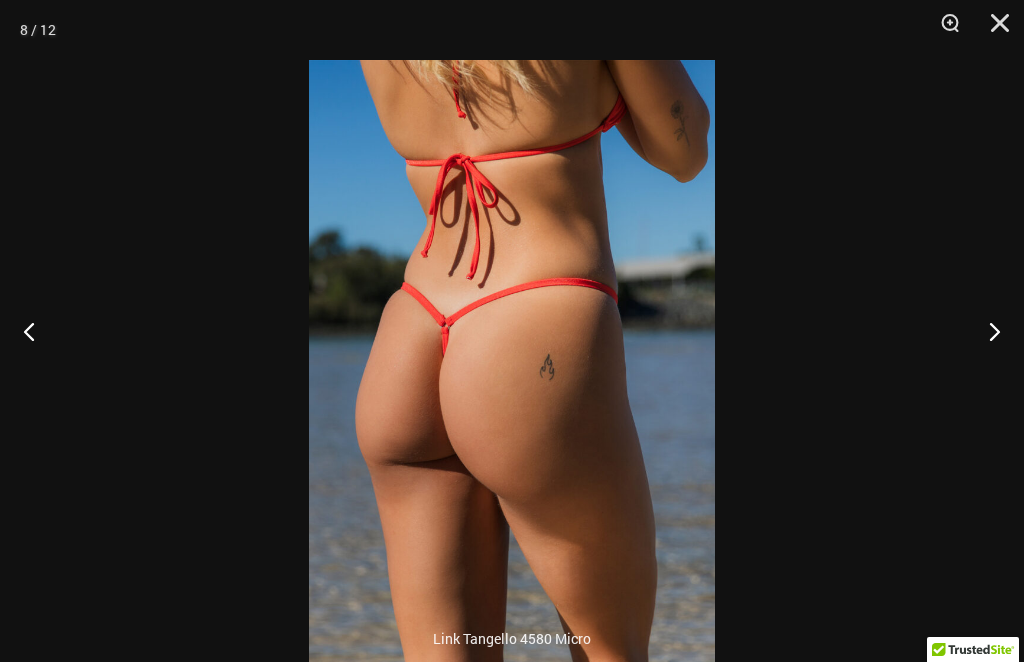 click at bounding box center (986, 331) 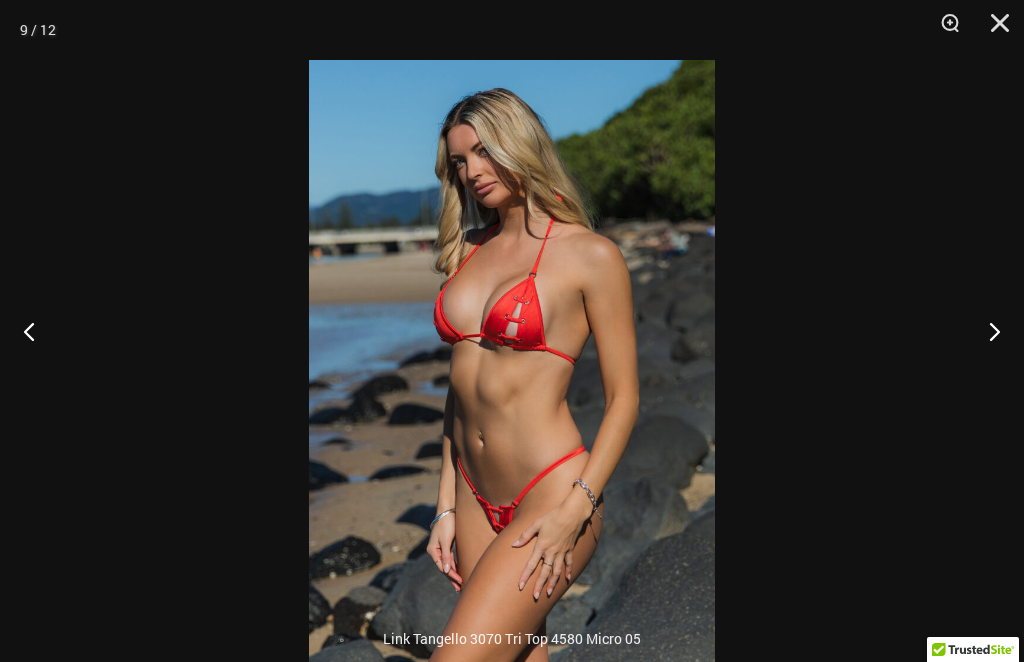 click at bounding box center (986, 331) 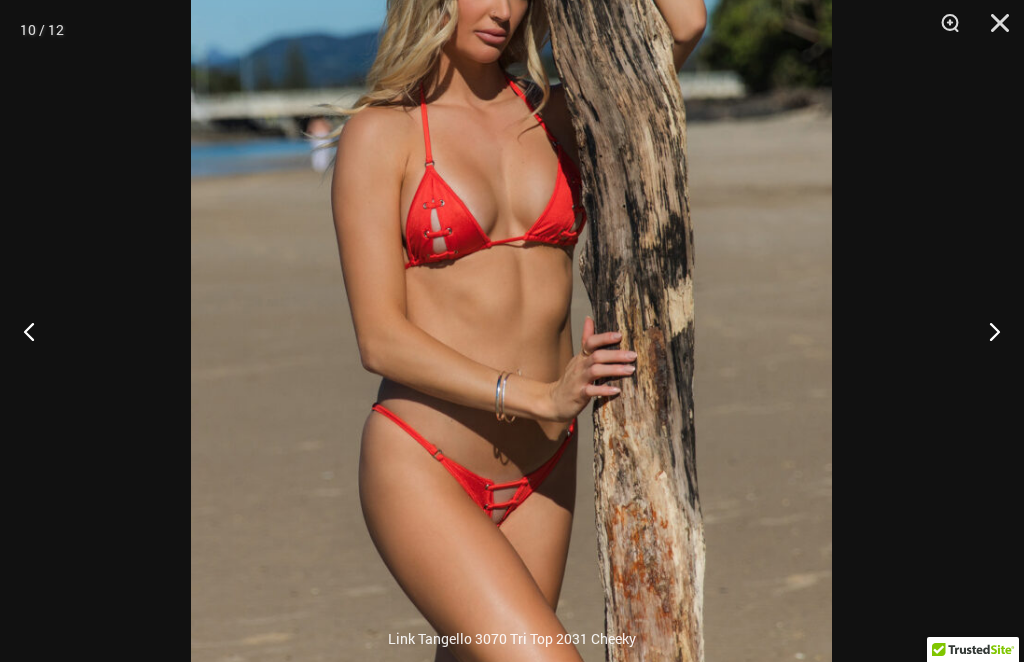 click at bounding box center [986, 331] 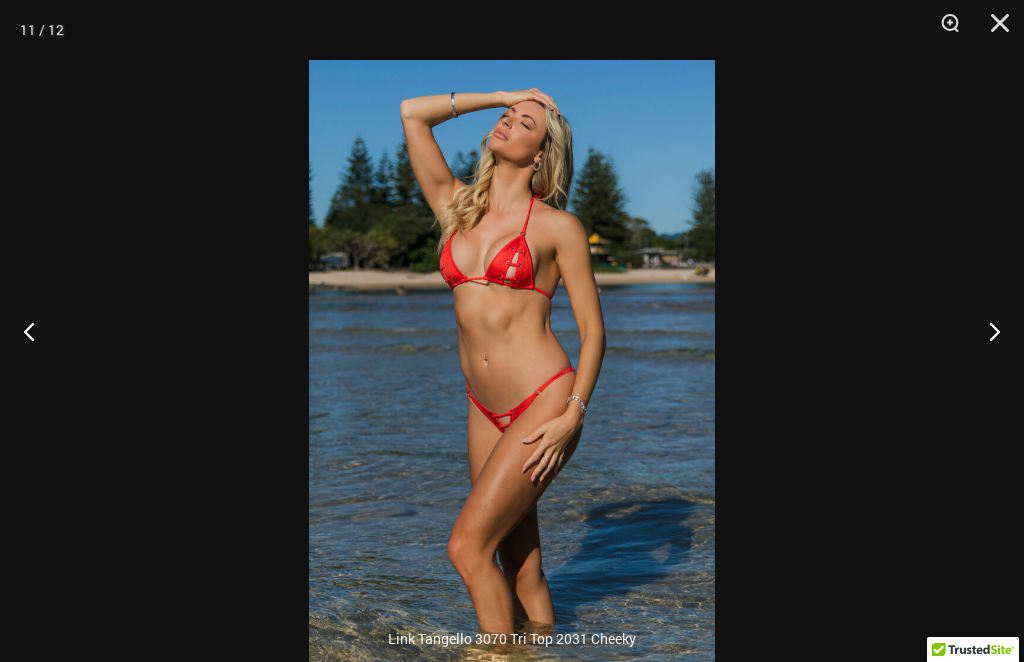 click at bounding box center (986, 331) 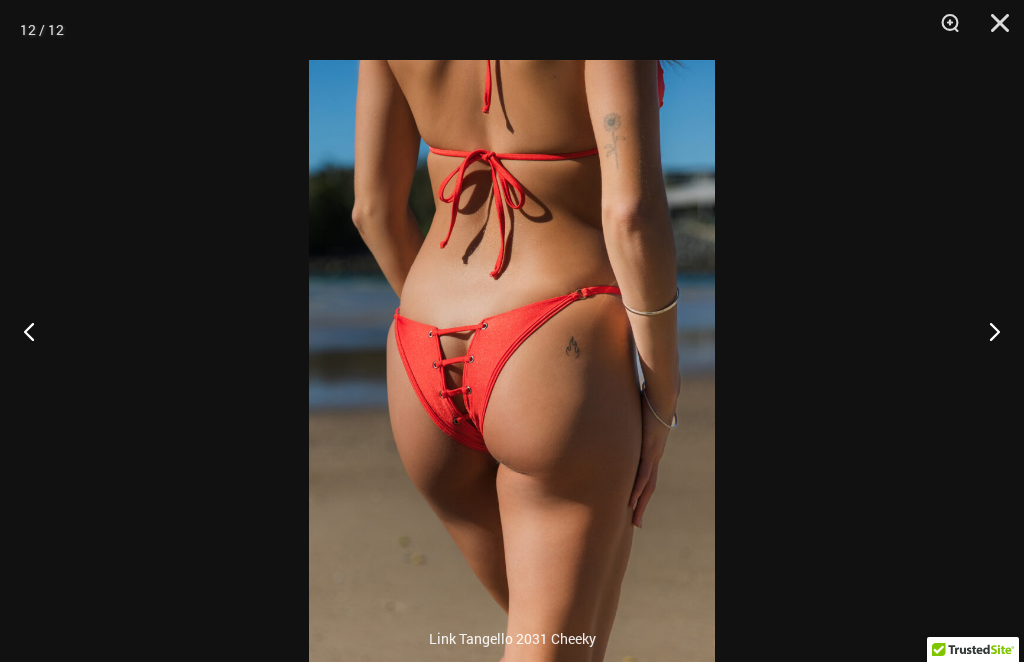 click at bounding box center [993, 30] 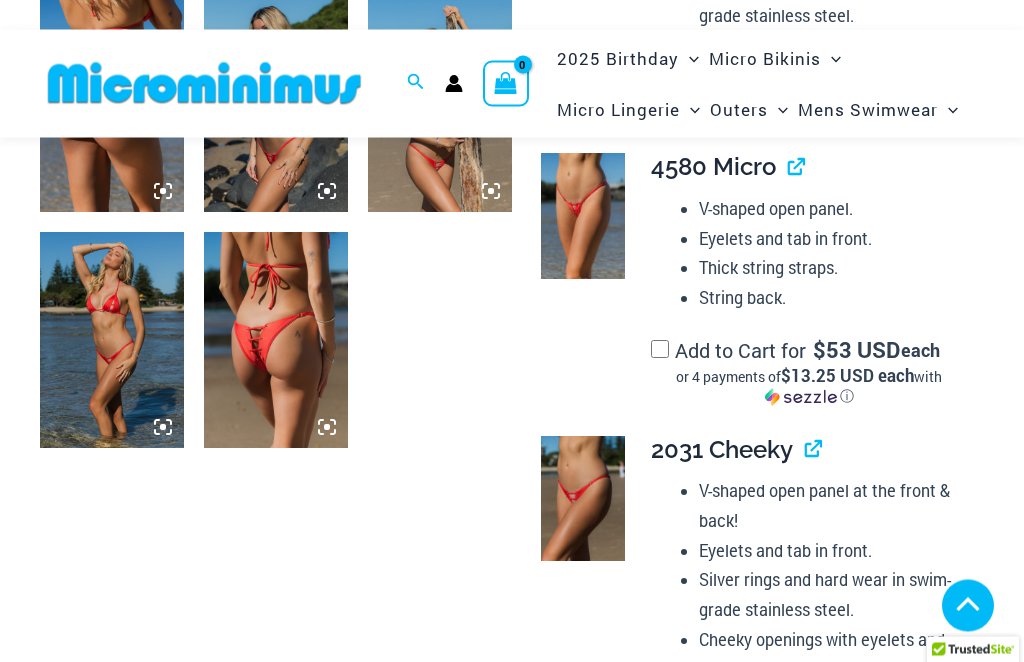 scroll, scrollTop: 1371, scrollLeft: 0, axis: vertical 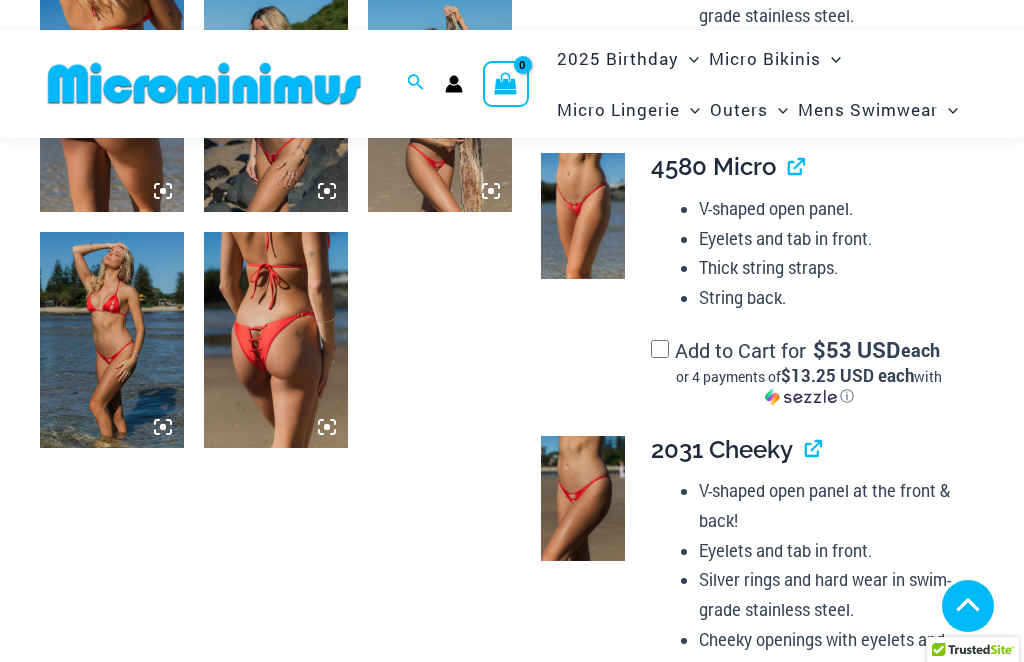 click at bounding box center [583, 499] 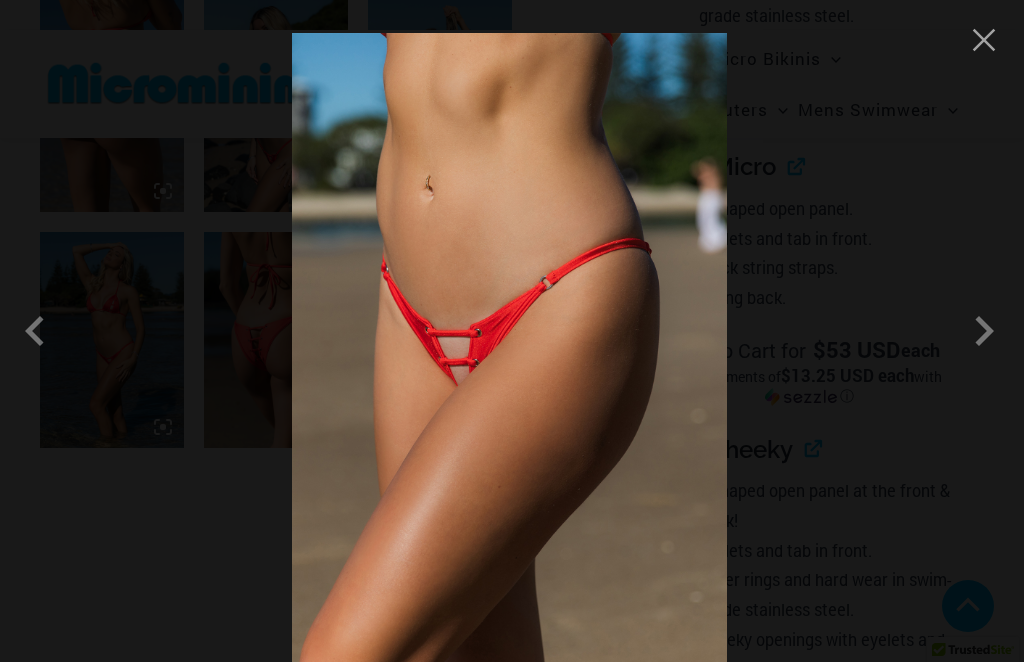 click at bounding box center (984, 331) 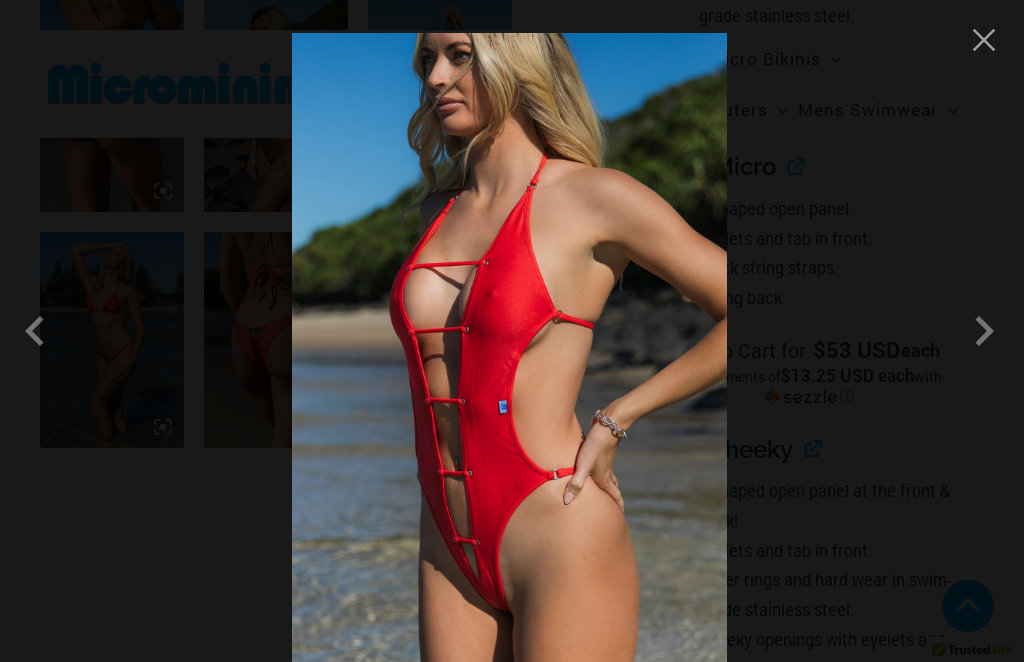 click at bounding box center [984, 331] 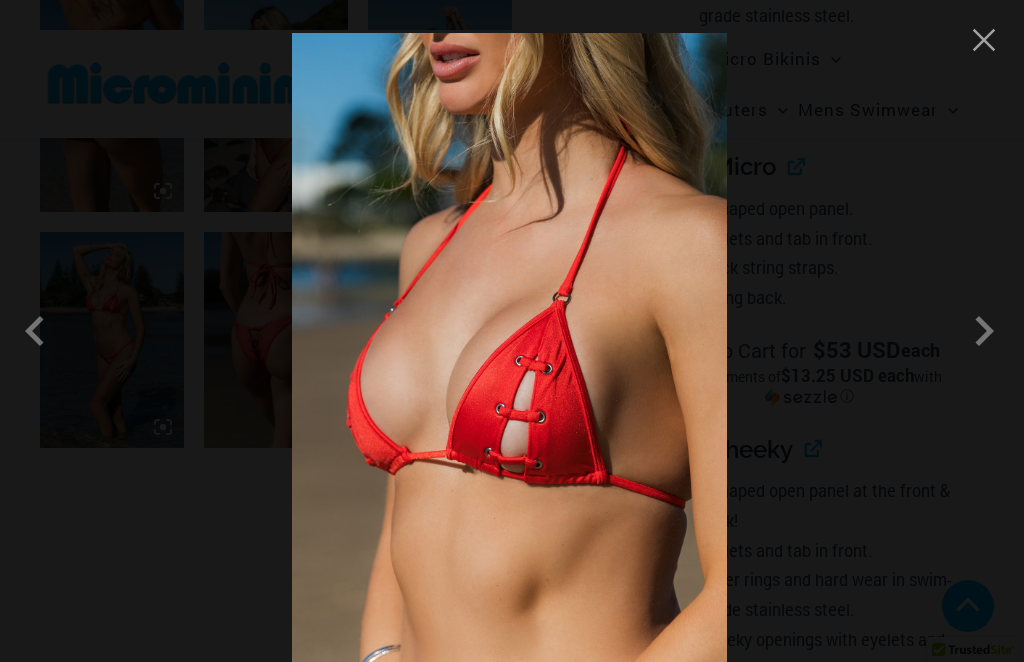 click at bounding box center (512, 331) 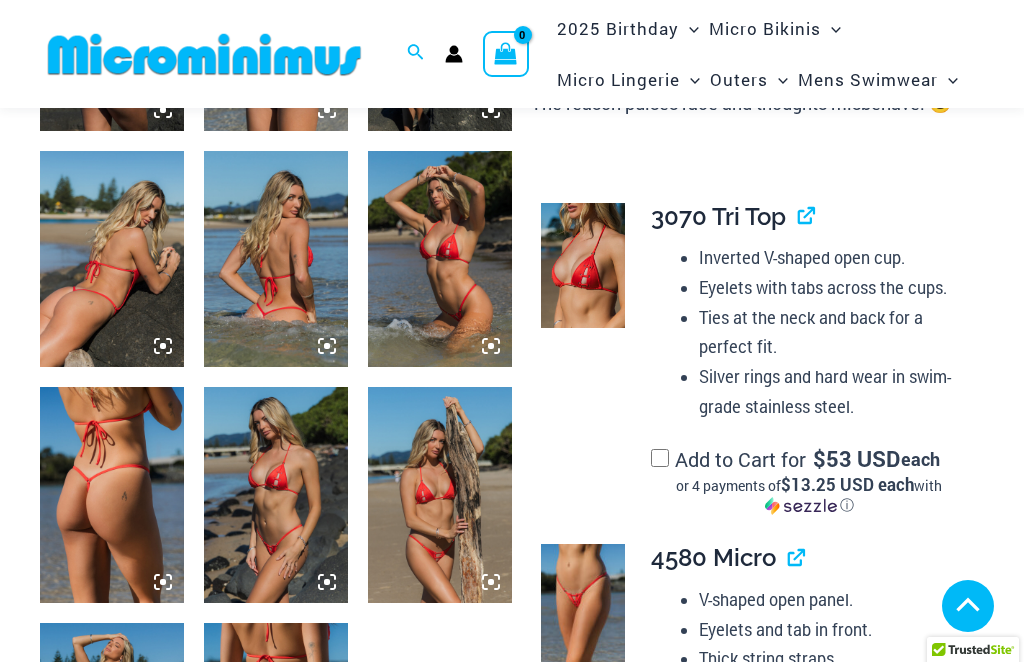 scroll, scrollTop: 954, scrollLeft: 0, axis: vertical 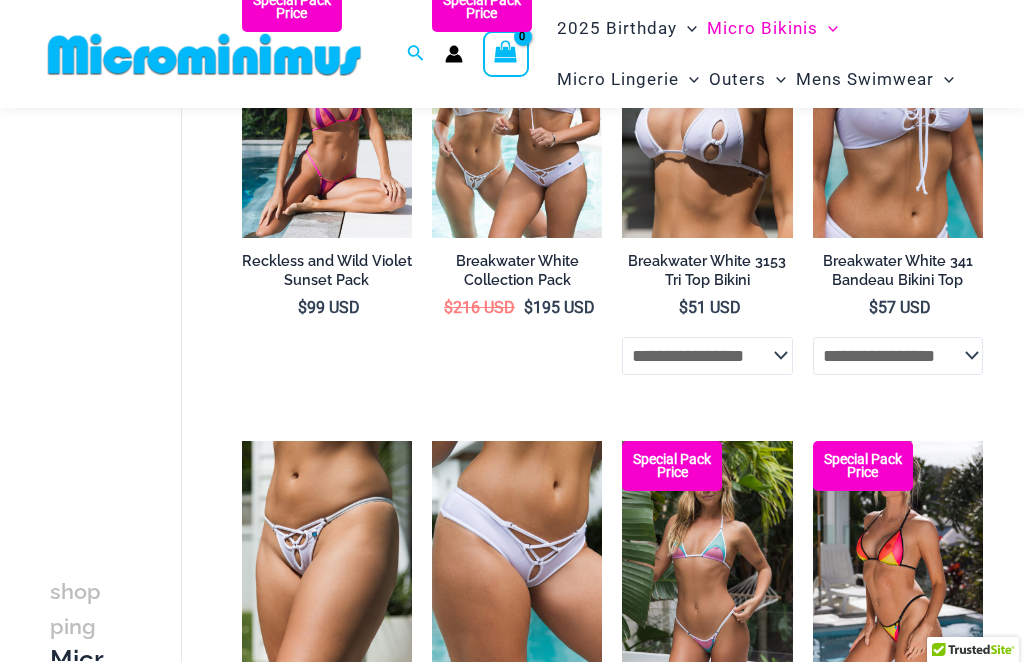 click at bounding box center [242, 441] 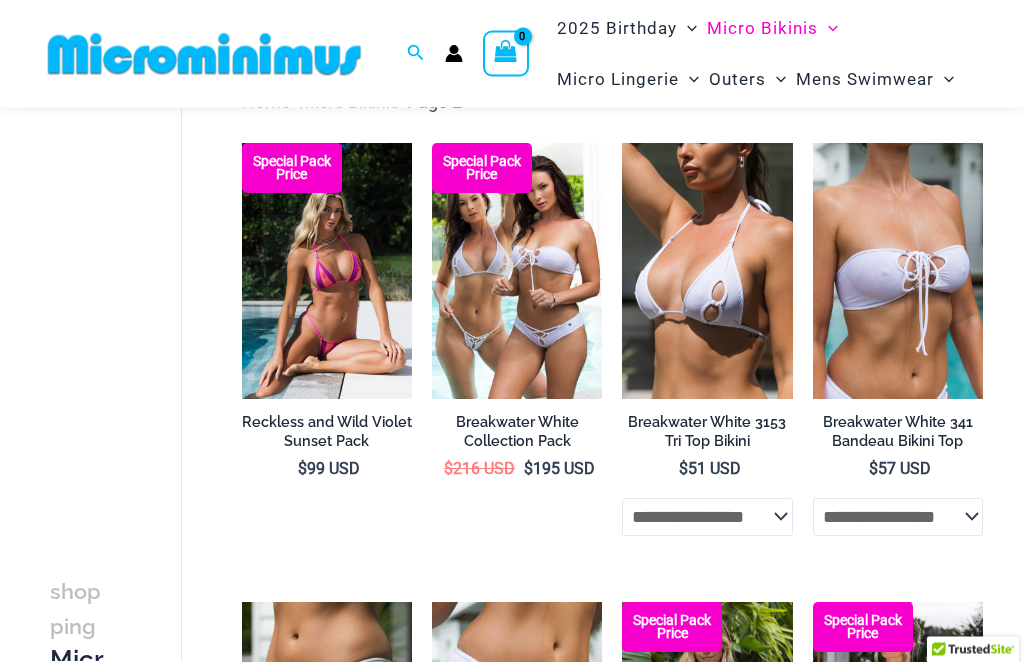 scroll, scrollTop: 123, scrollLeft: 0, axis: vertical 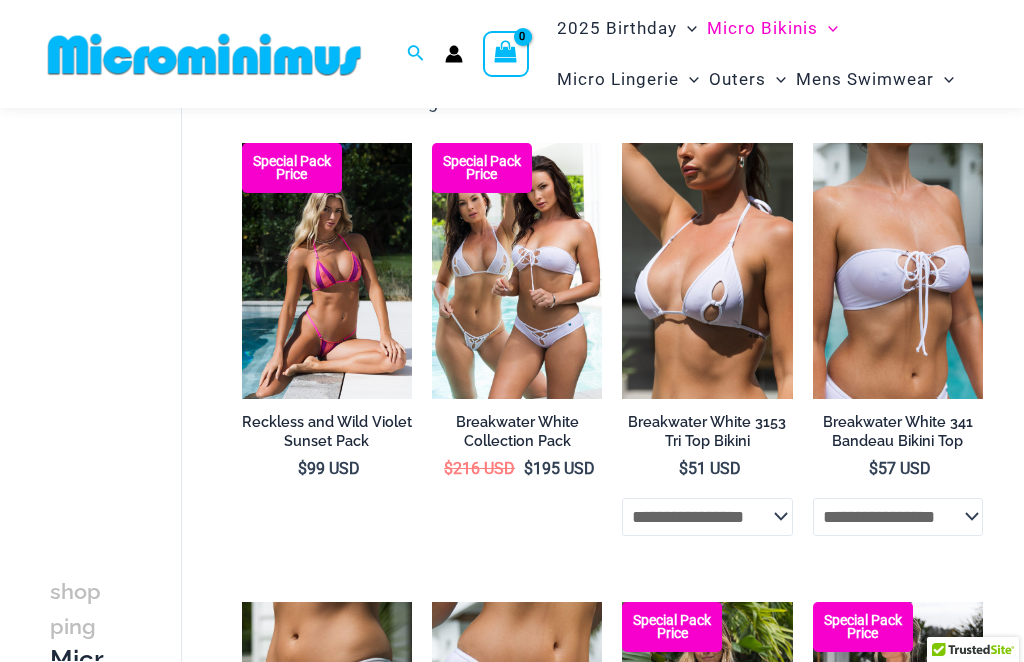 click at bounding box center (432, 143) 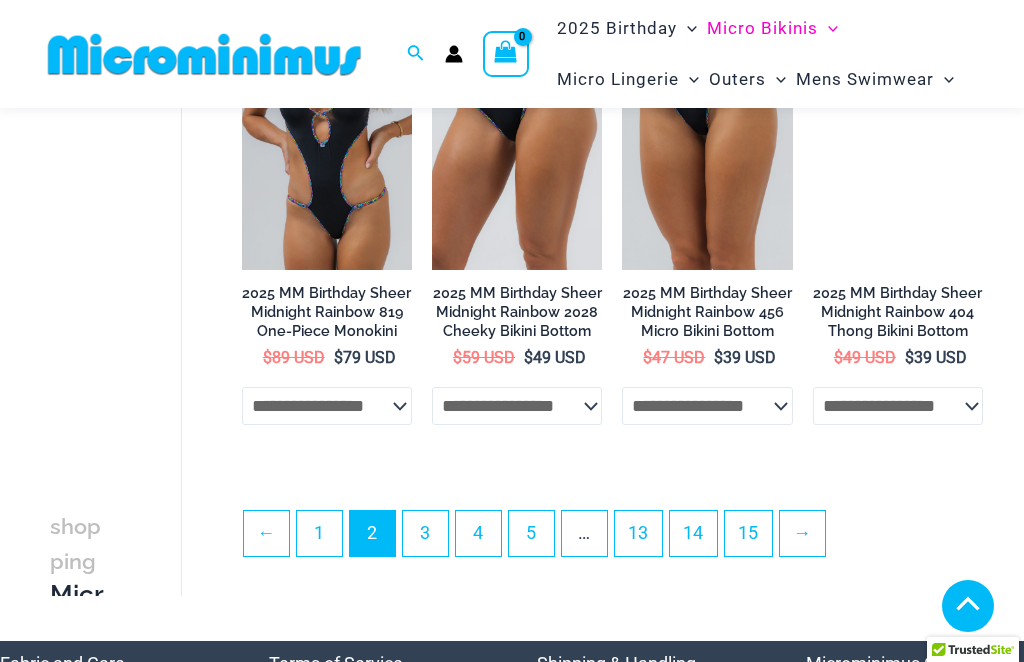 scroll, scrollTop: 3575, scrollLeft: 0, axis: vertical 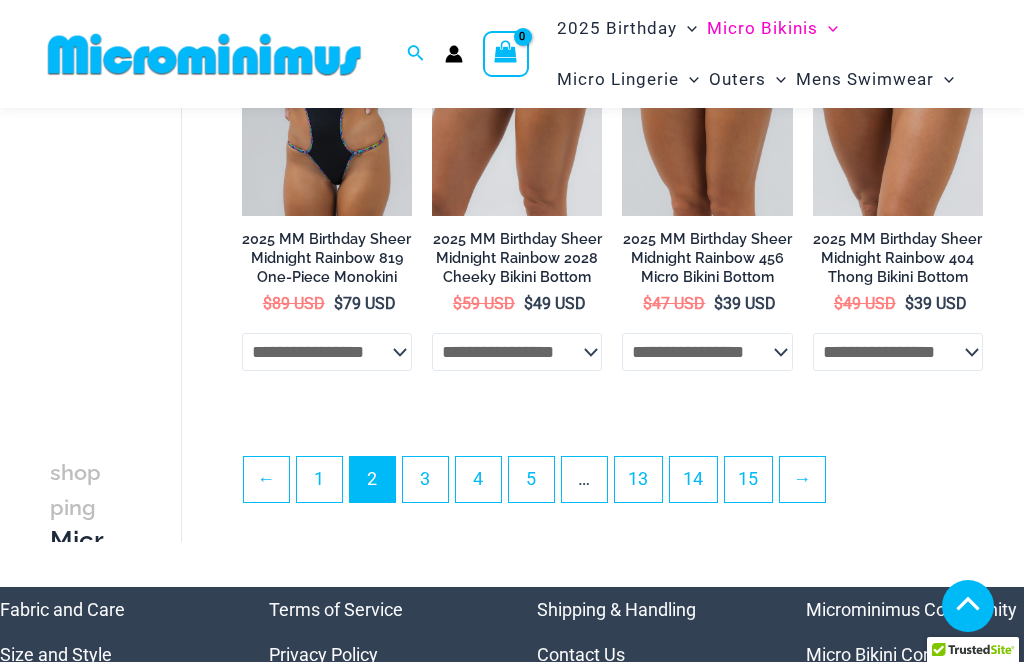click on "→" at bounding box center [802, 479] 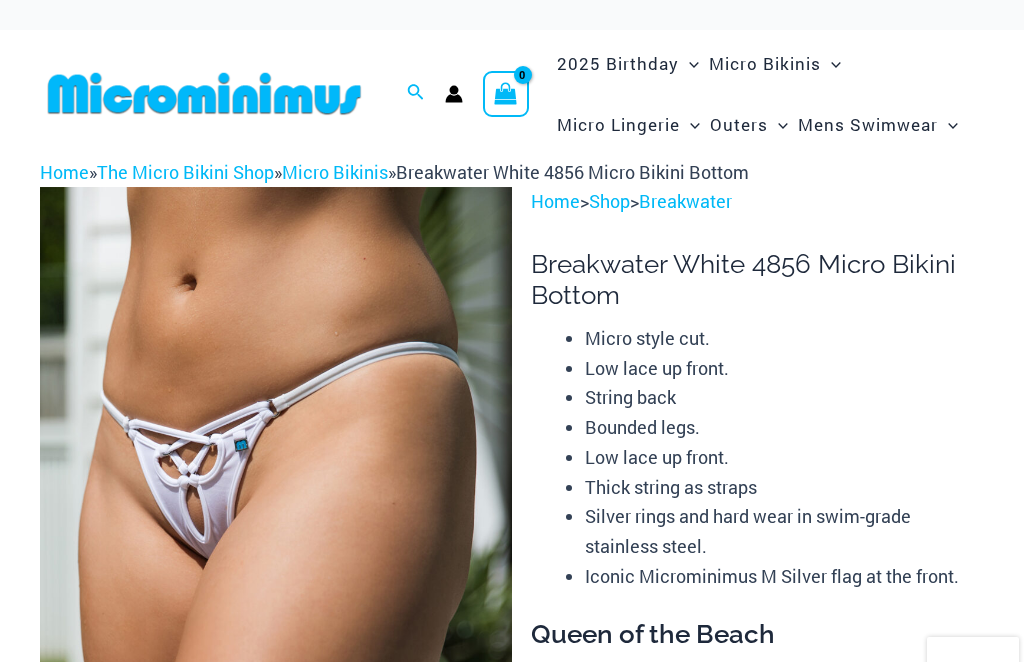 scroll, scrollTop: 0, scrollLeft: 0, axis: both 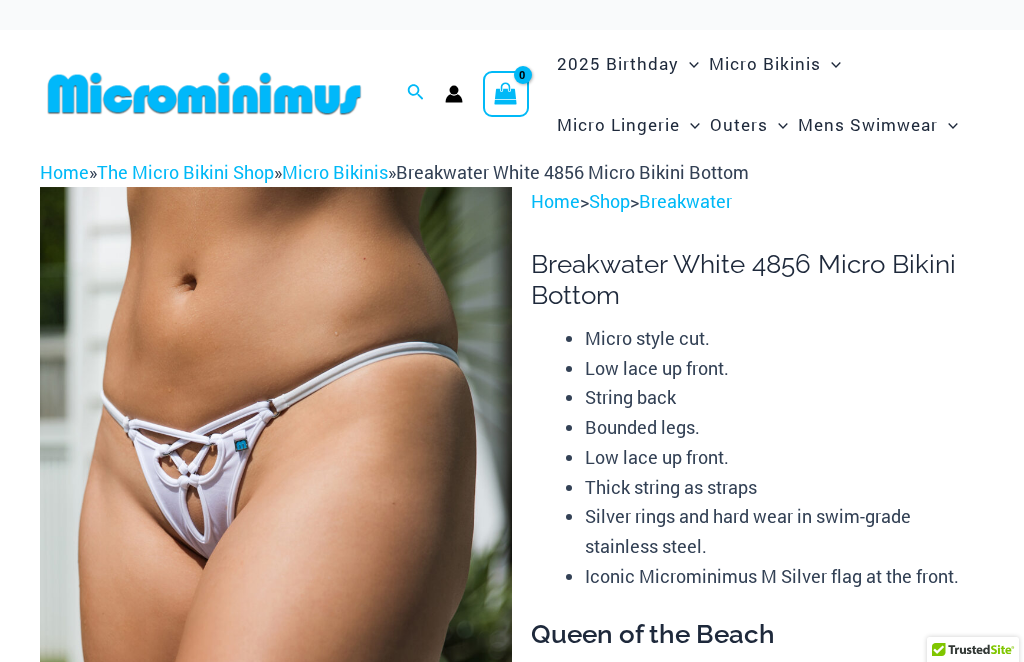 click at bounding box center (276, 541) 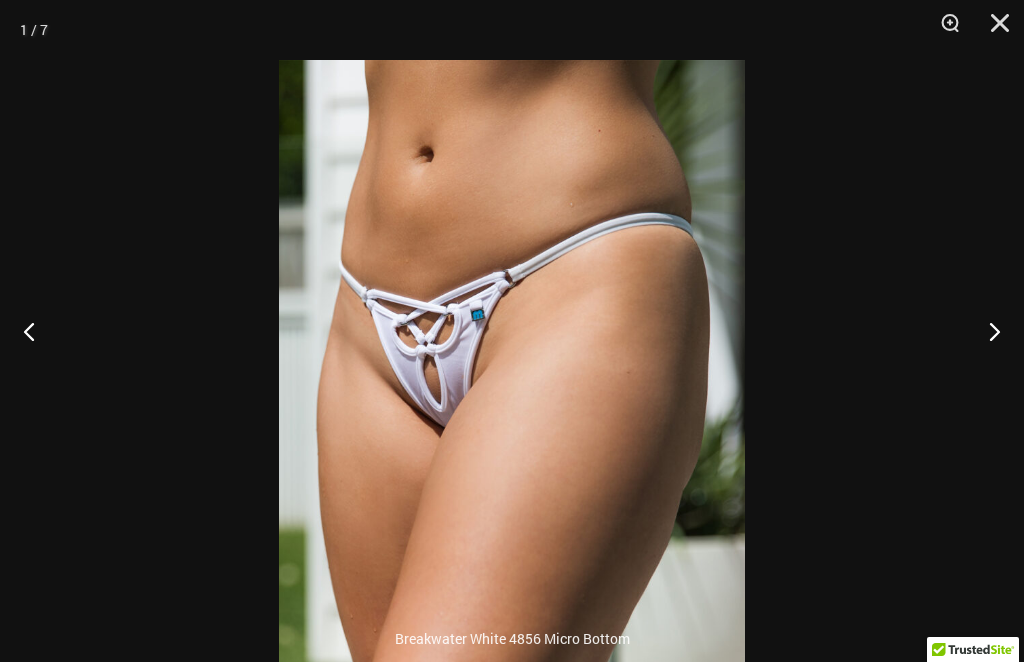 click at bounding box center [986, 331] 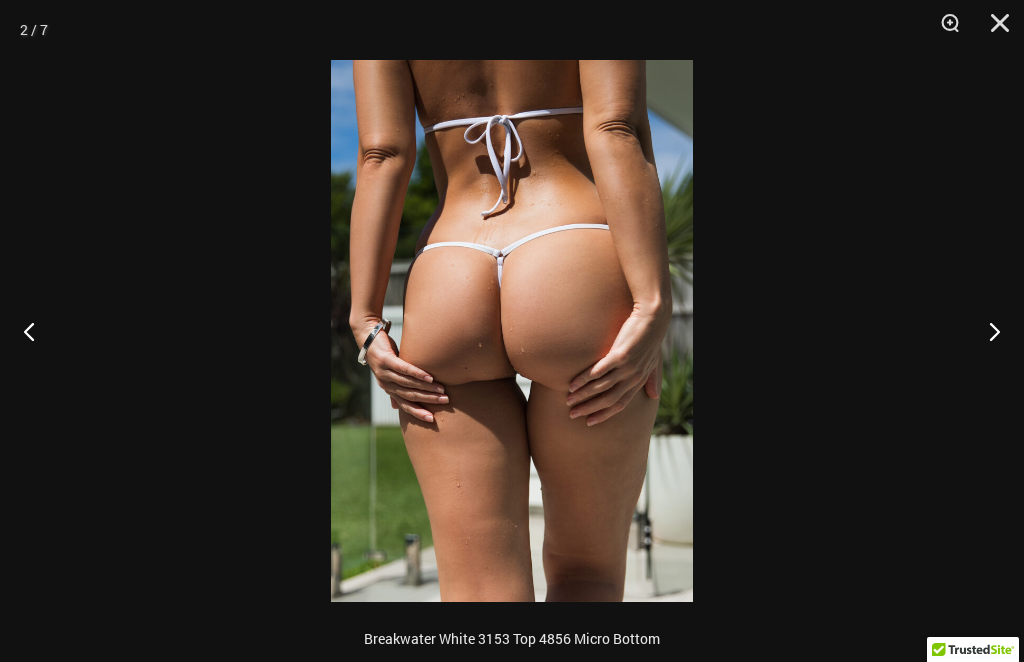 click at bounding box center (986, 331) 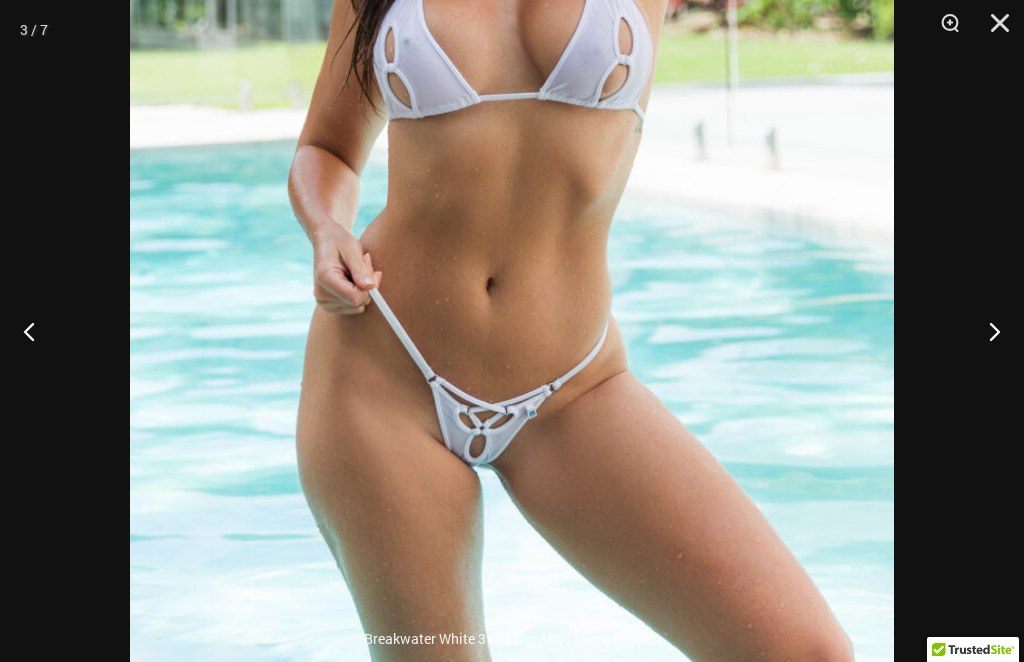 click at bounding box center (986, 331) 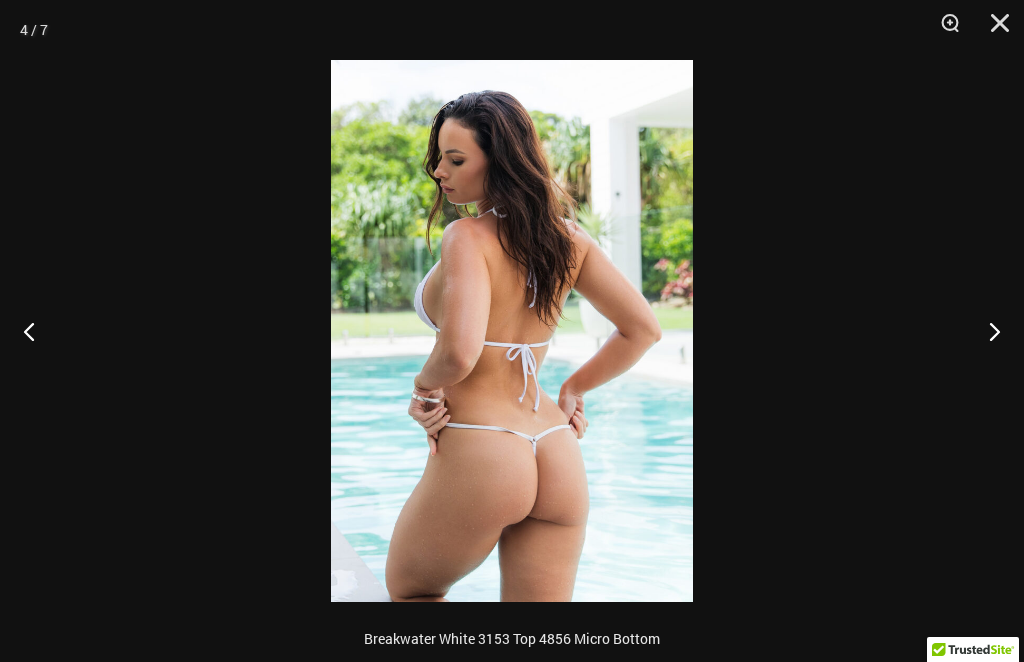 click at bounding box center (986, 331) 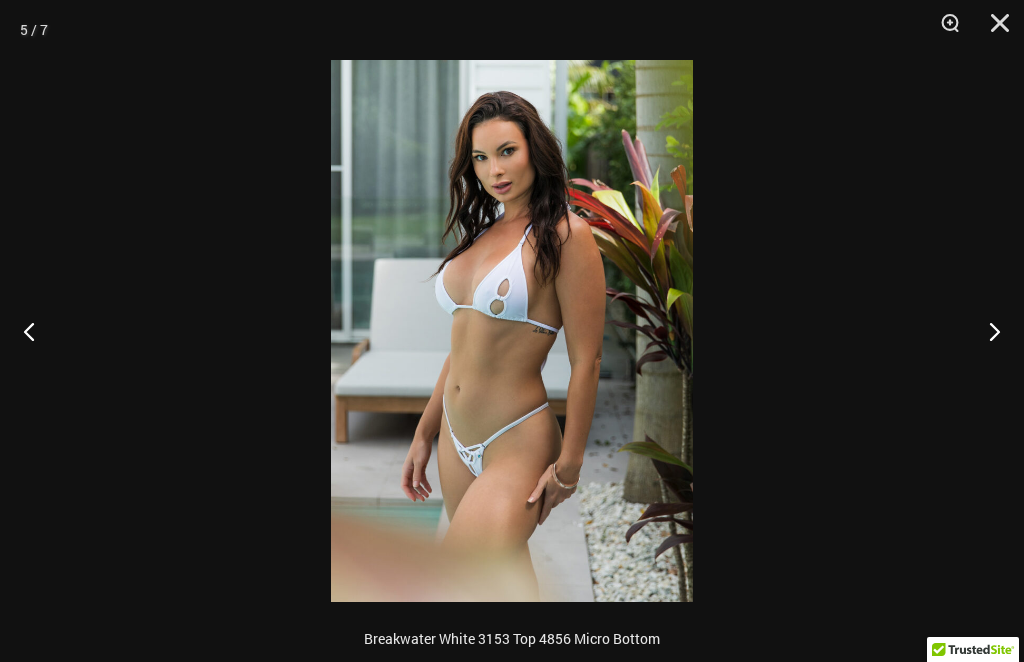 click at bounding box center [986, 331] 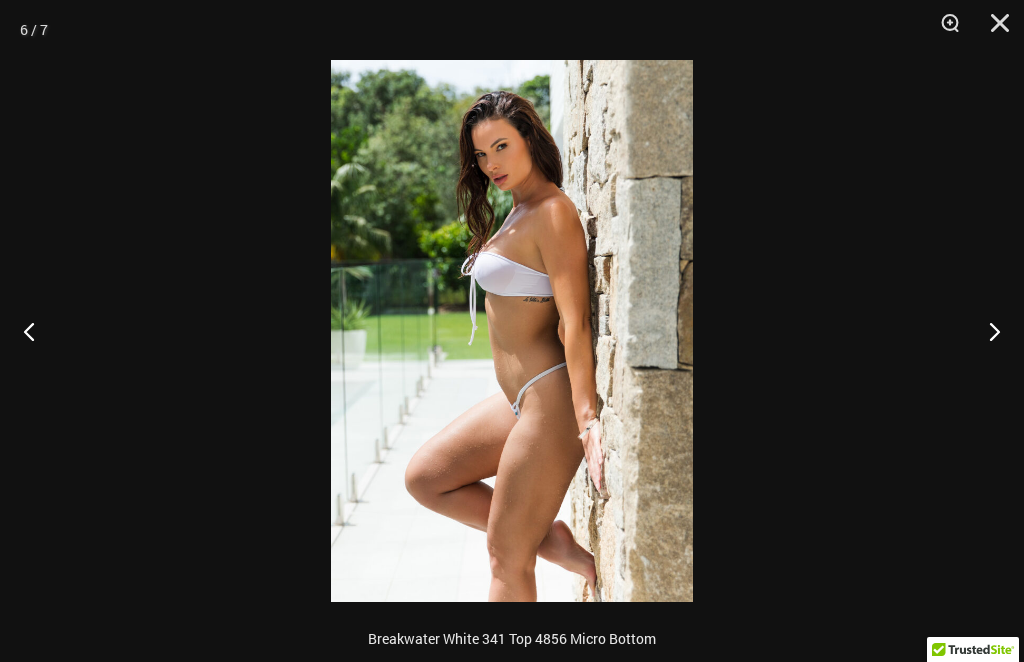 click at bounding box center (986, 331) 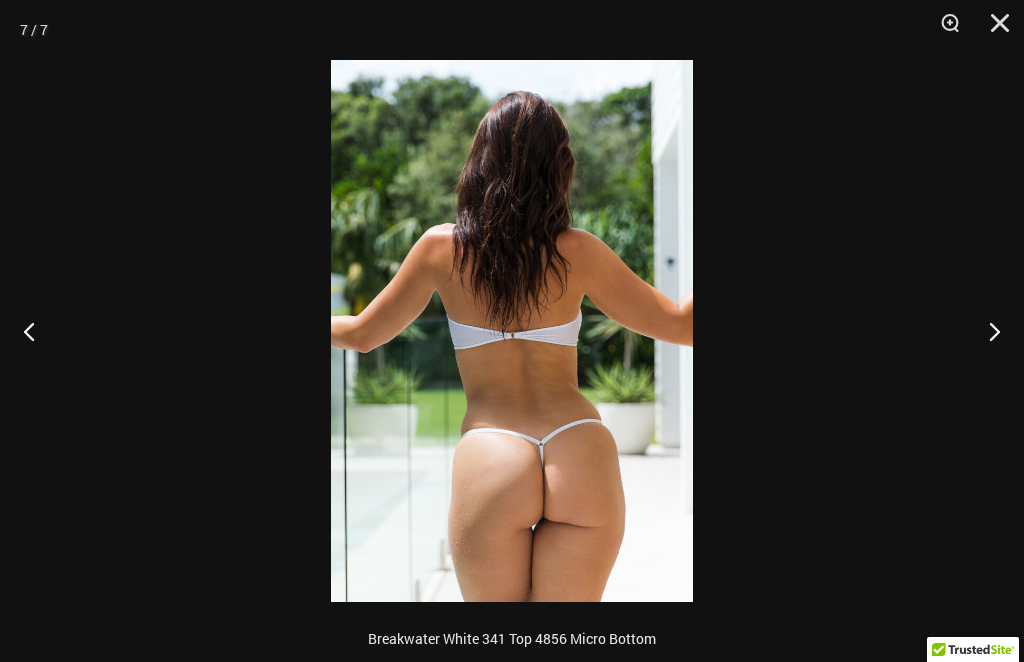 click at bounding box center [986, 331] 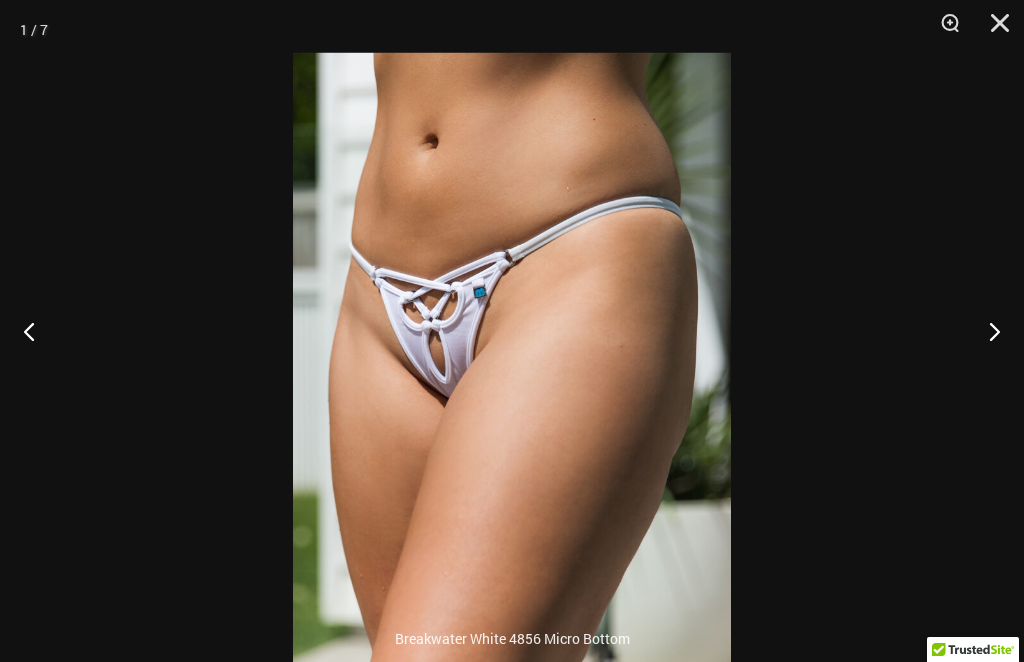 click at bounding box center [993, 30] 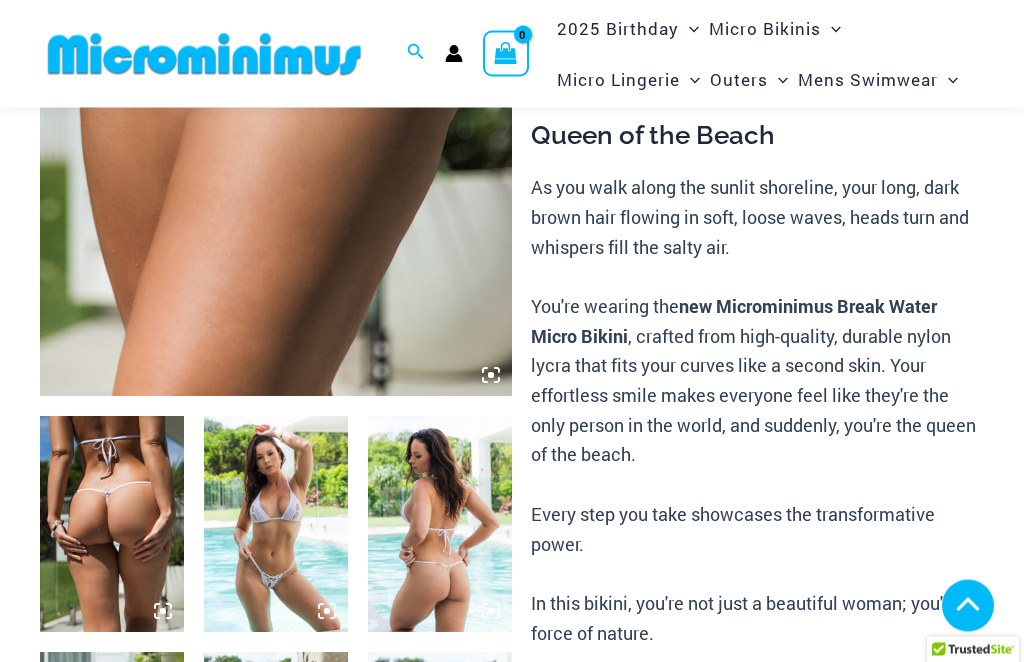 scroll, scrollTop: 429, scrollLeft: 0, axis: vertical 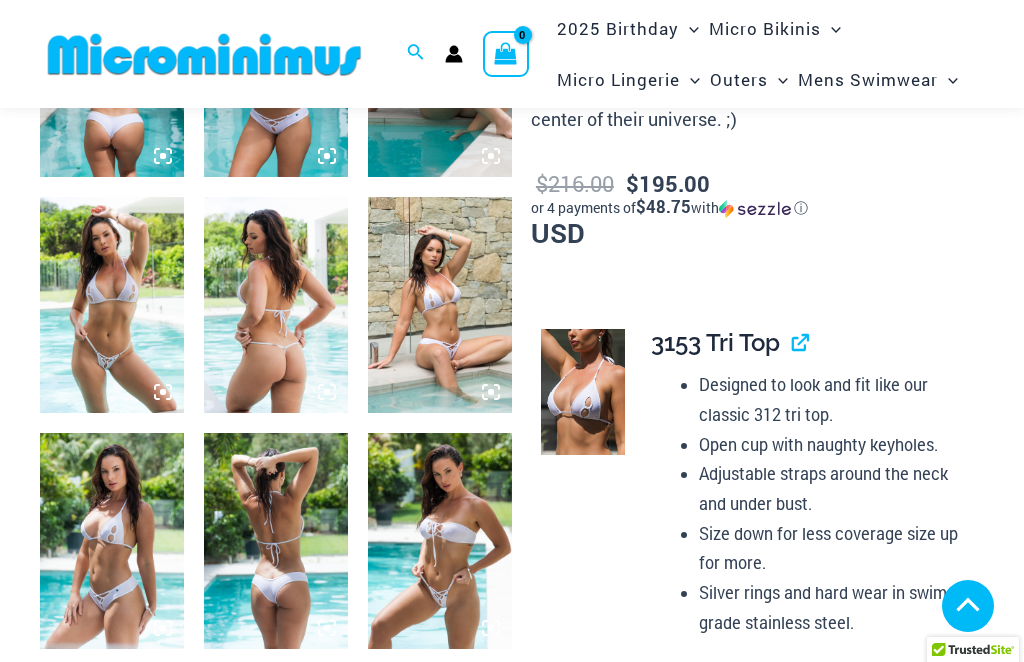 click at bounding box center [112, 305] 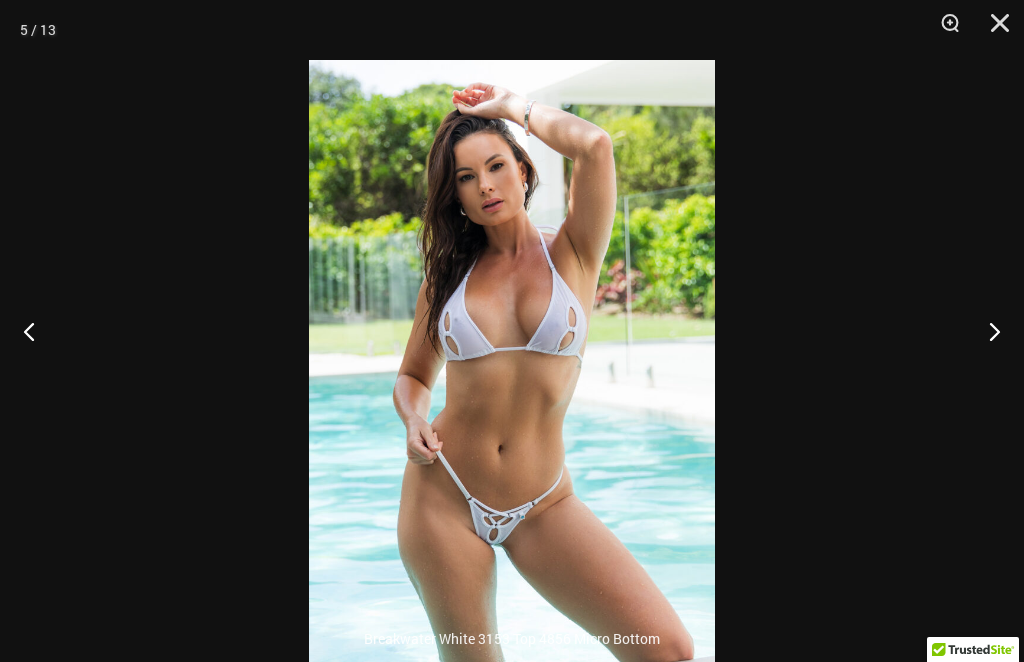 click at bounding box center [986, 331] 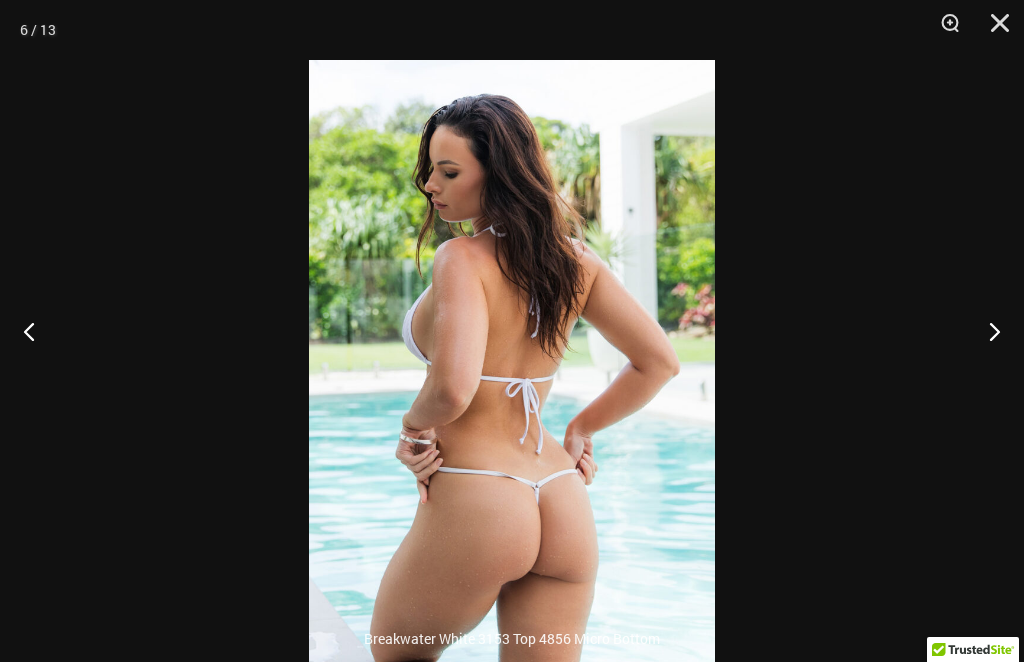 click at bounding box center [986, 331] 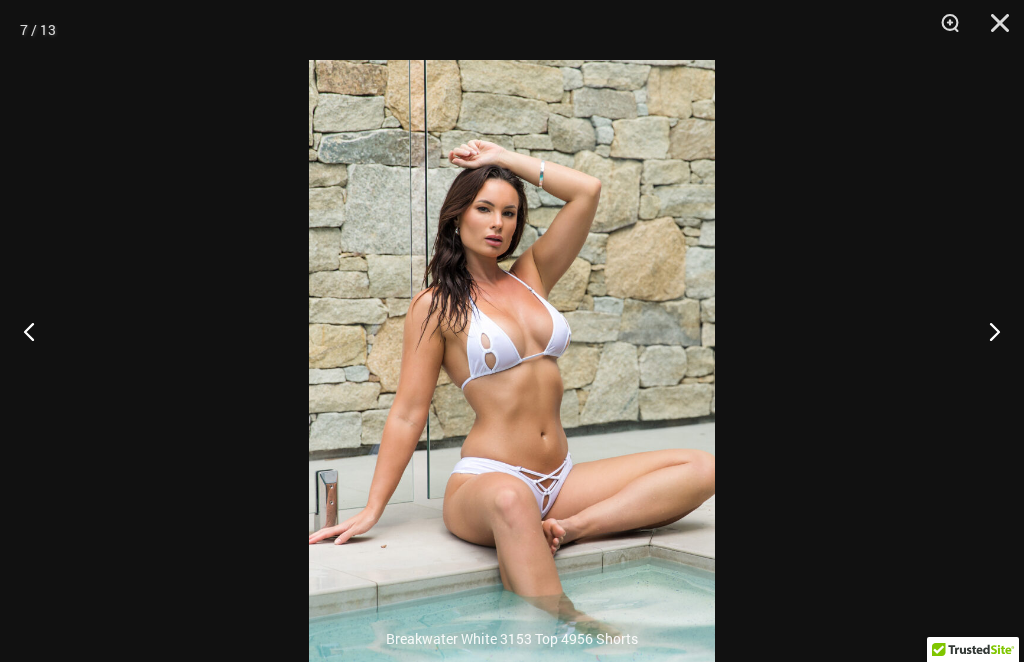 click at bounding box center (986, 331) 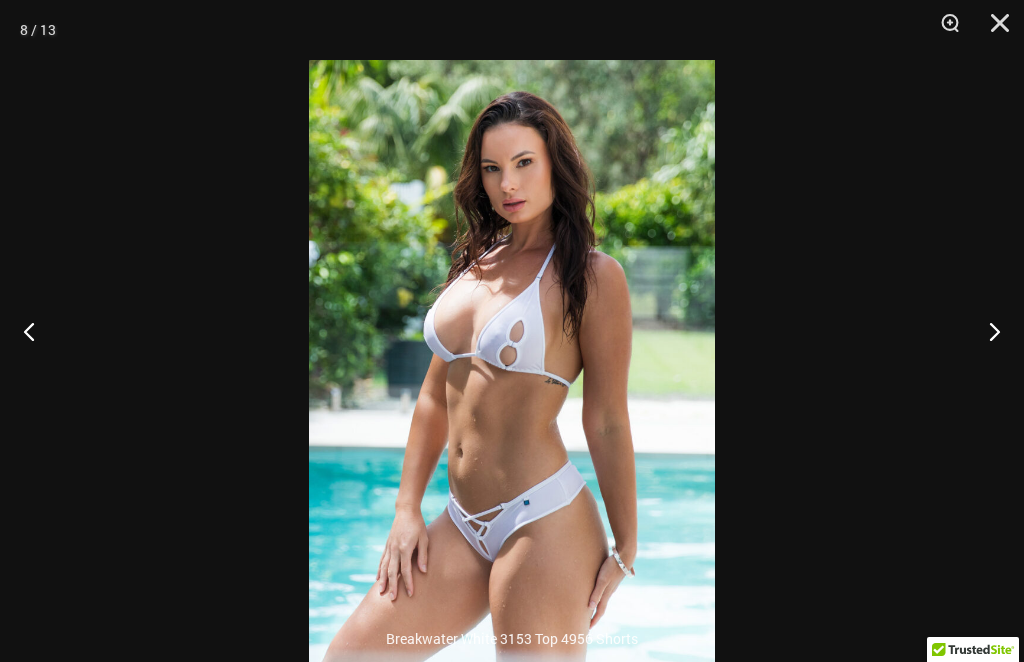 click at bounding box center [986, 331] 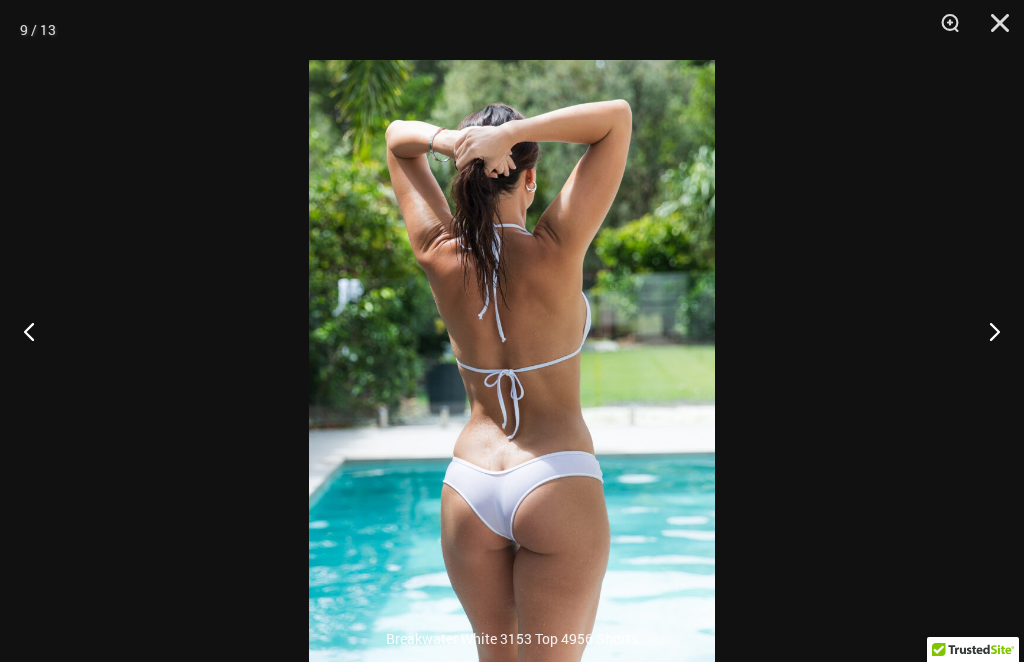 click at bounding box center (986, 331) 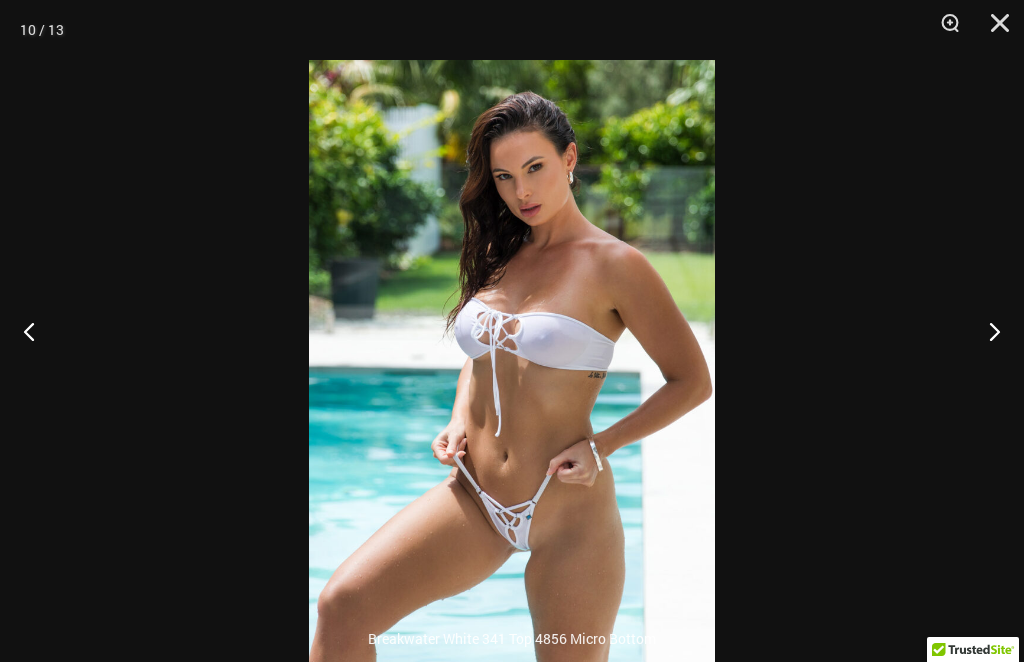 click at bounding box center (993, 30) 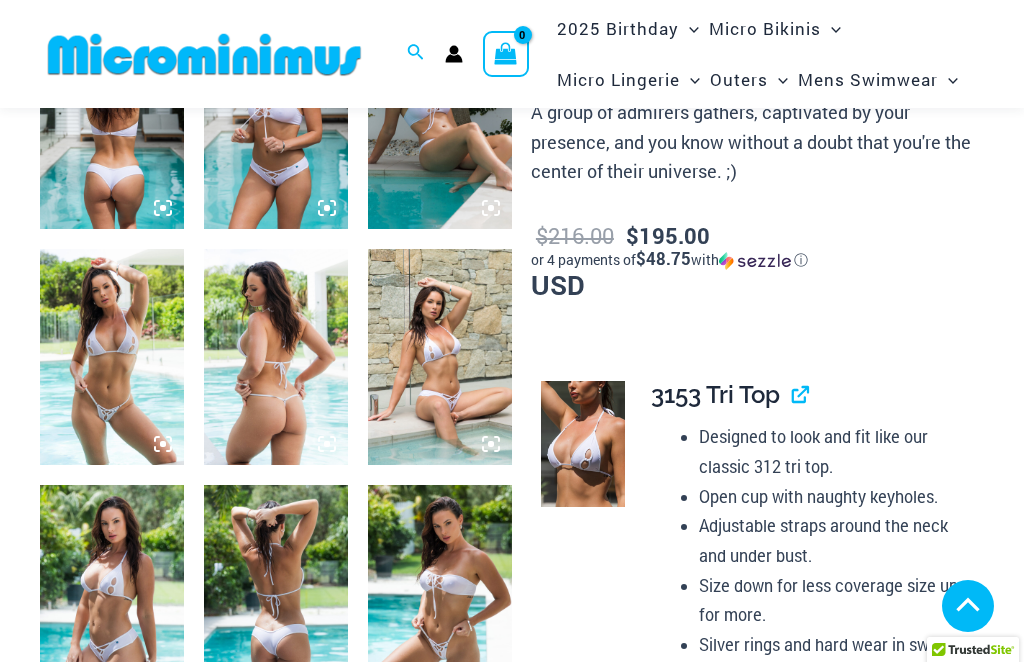 scroll, scrollTop: 877, scrollLeft: 0, axis: vertical 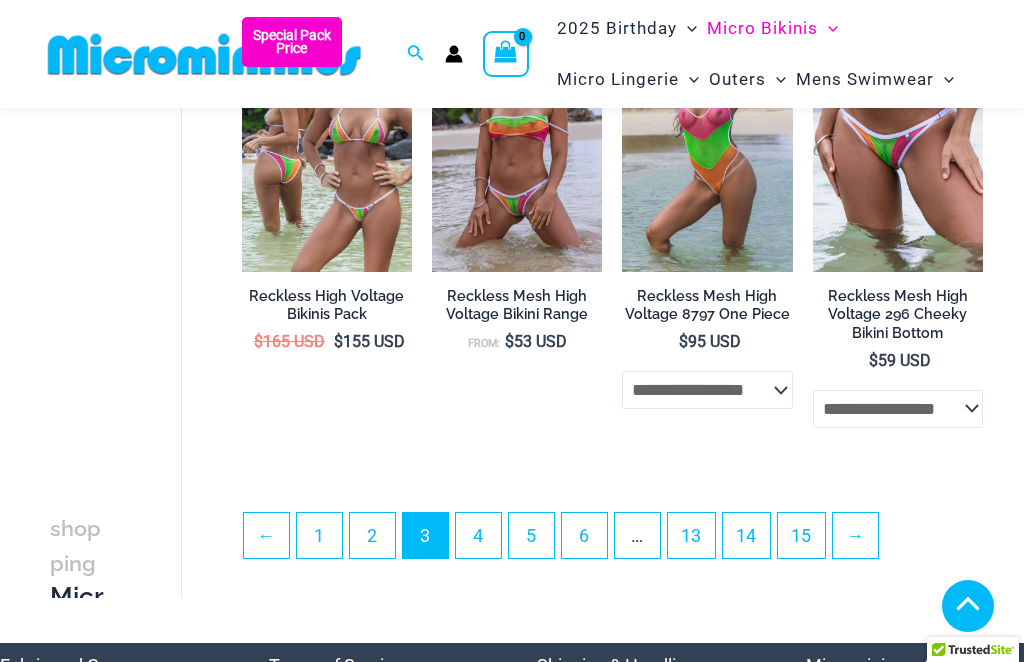 click on "→" at bounding box center [855, 535] 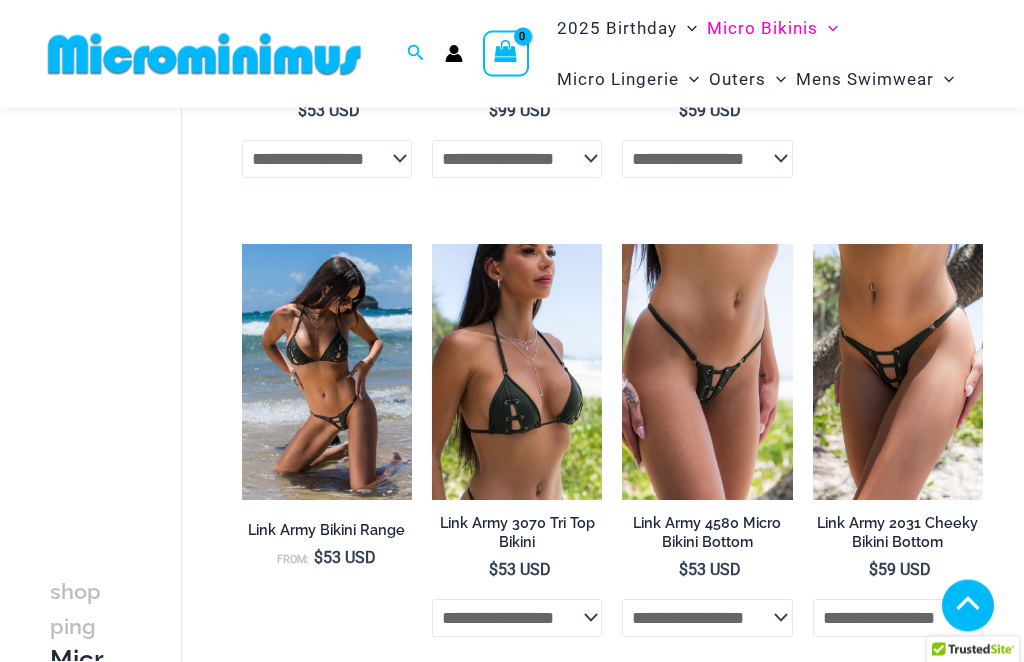 scroll, scrollTop: 1418, scrollLeft: 0, axis: vertical 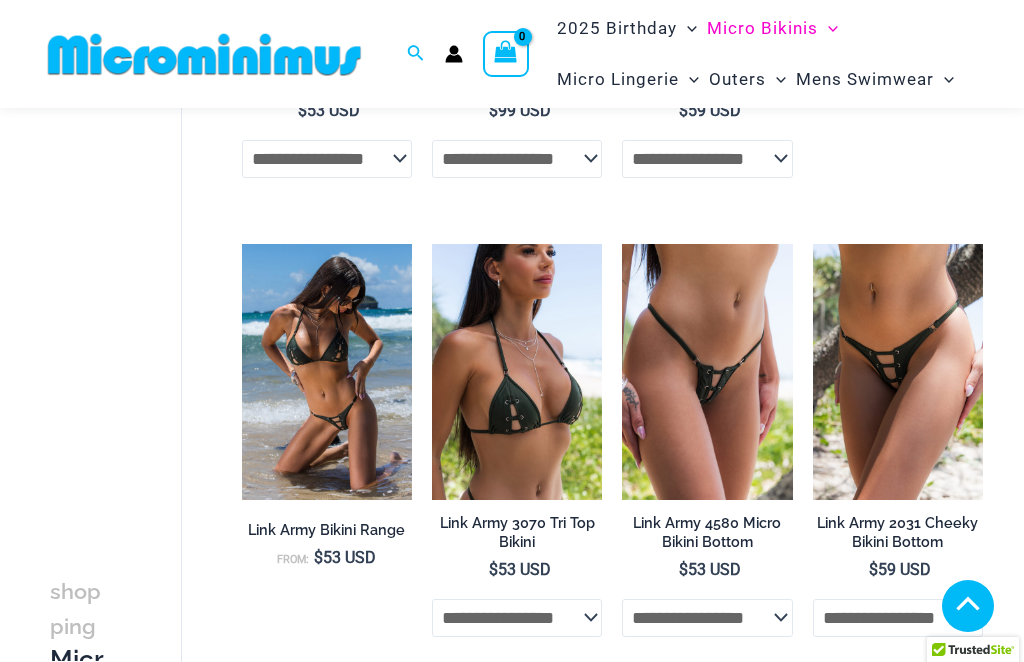 click at bounding box center (622, 244) 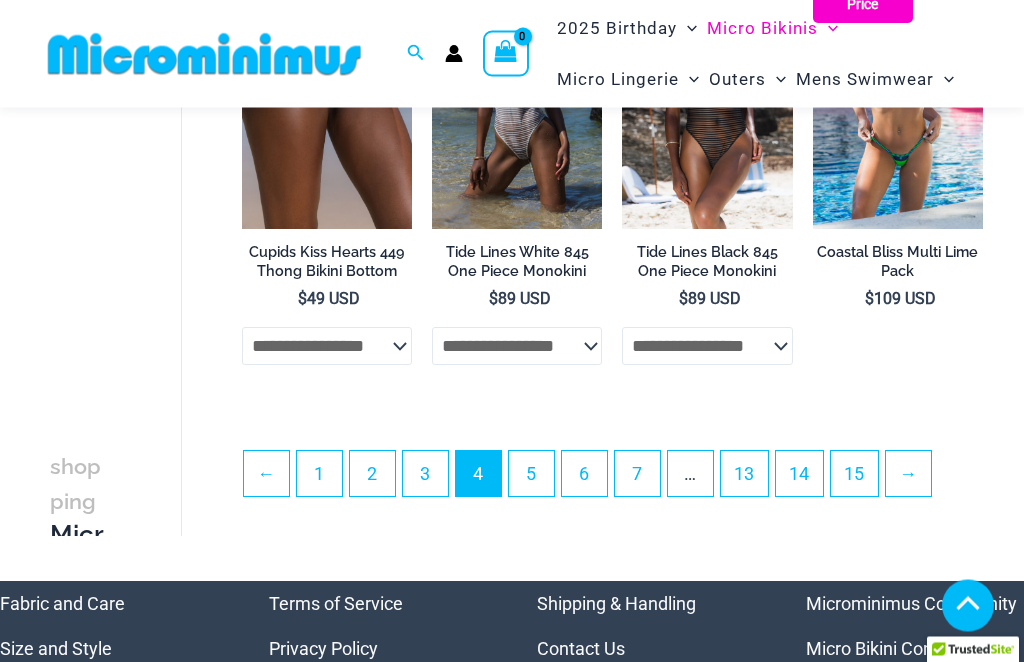 scroll, scrollTop: 3544, scrollLeft: 0, axis: vertical 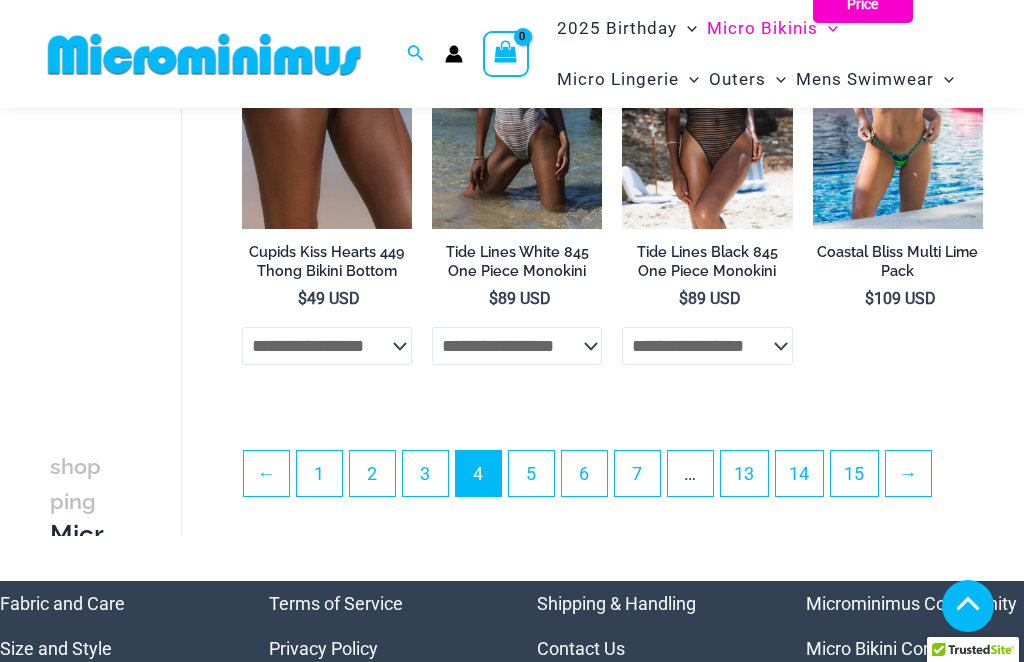 click on "→" at bounding box center (908, 473) 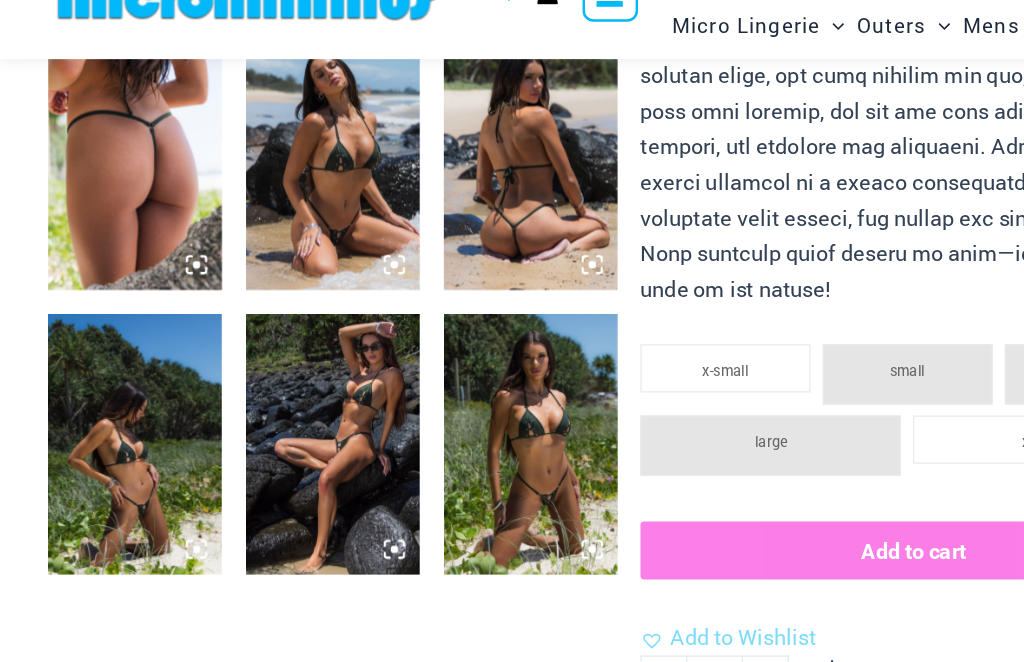 scroll, scrollTop: 825, scrollLeft: 0, axis: vertical 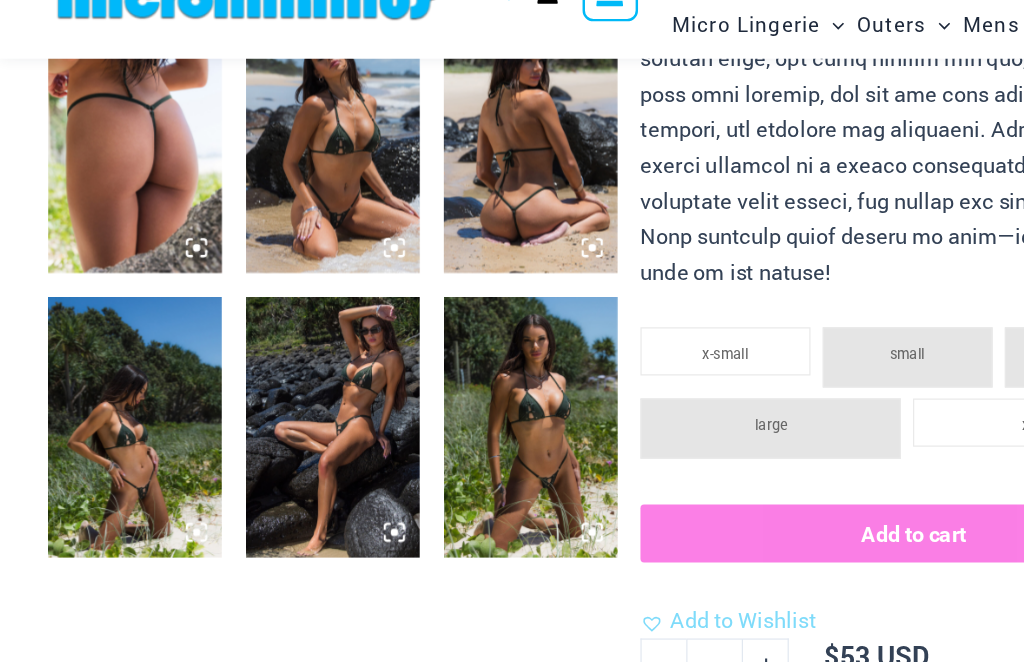 click at bounding box center (440, 414) 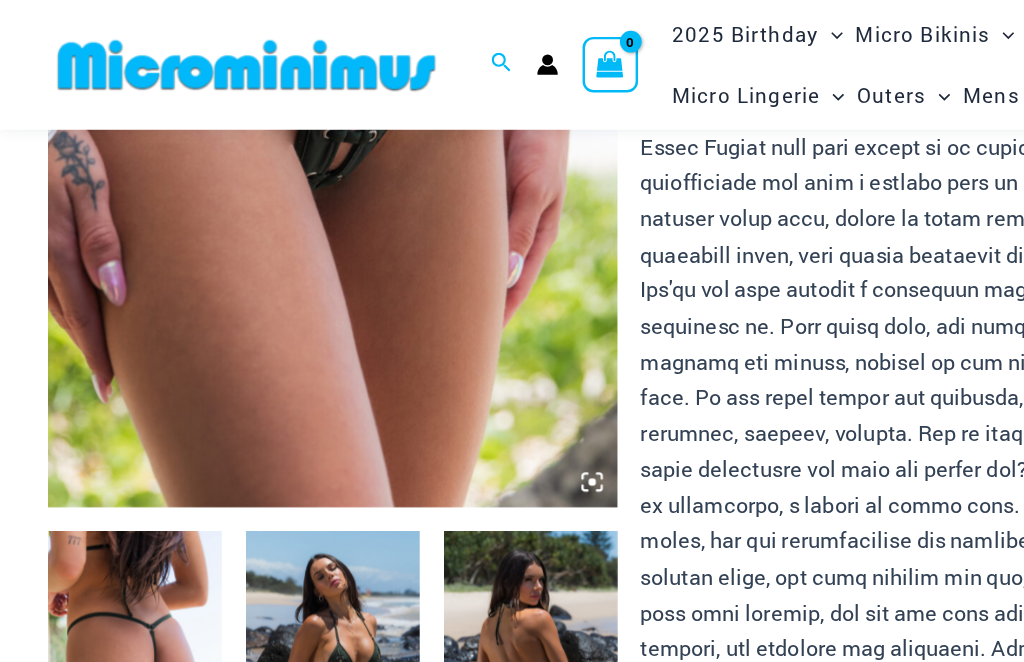 scroll, scrollTop: 440, scrollLeft: 0, axis: vertical 